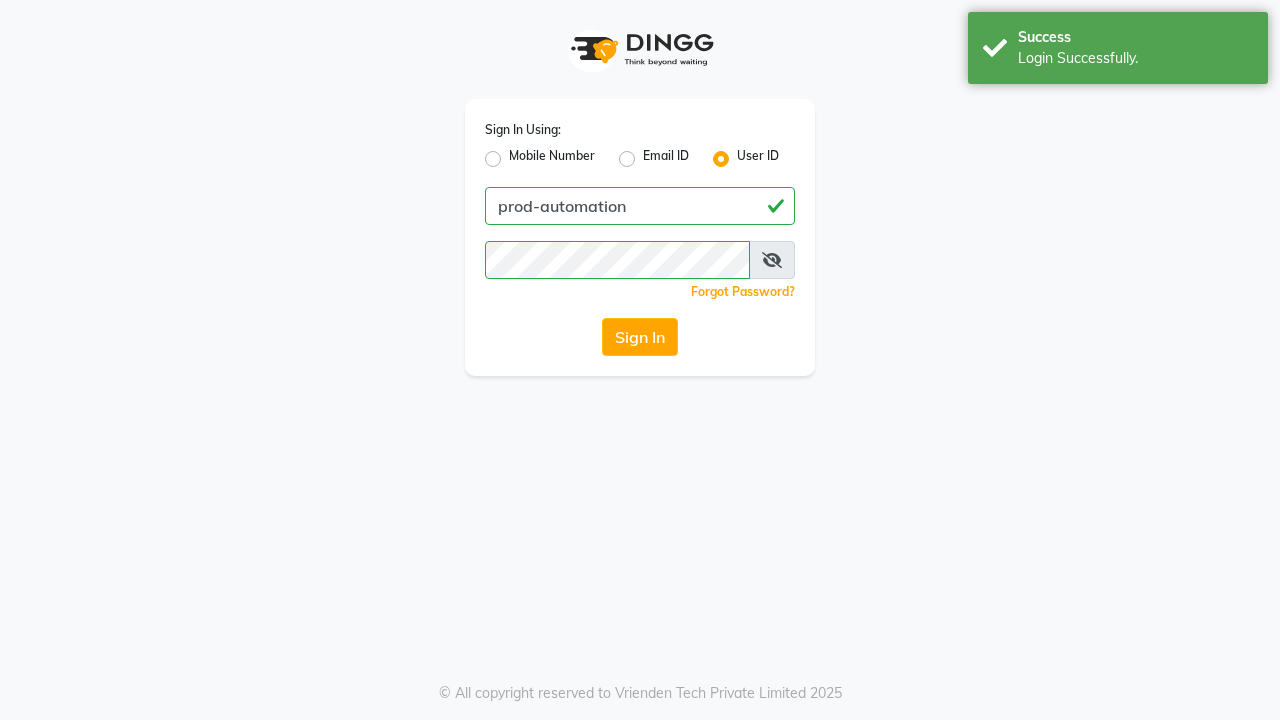 scroll, scrollTop: 0, scrollLeft: 0, axis: both 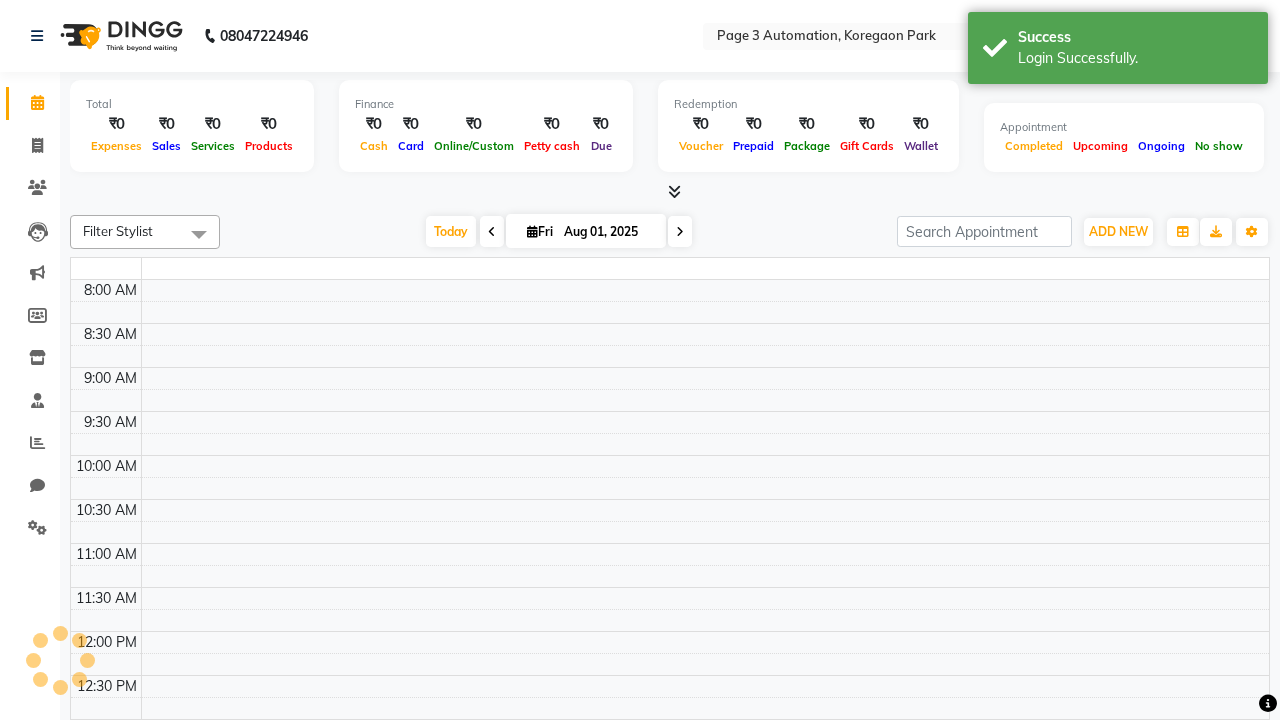 select on "en" 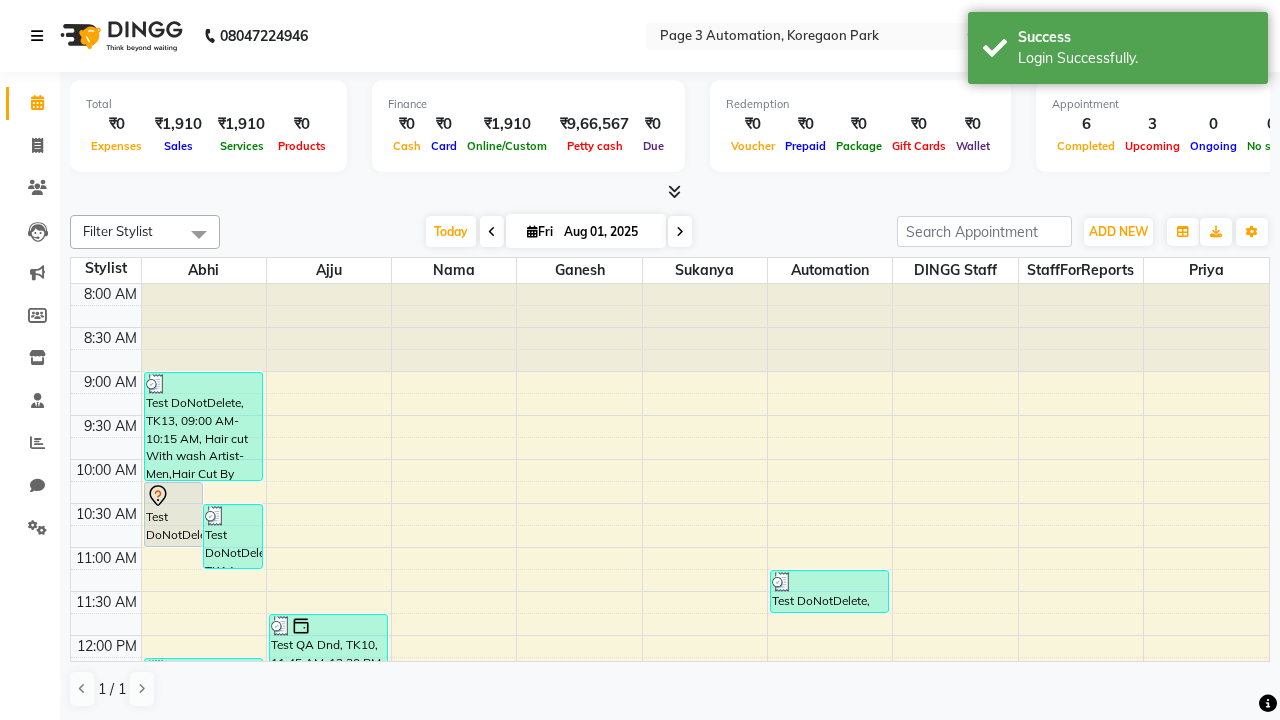 click at bounding box center (37, 36) 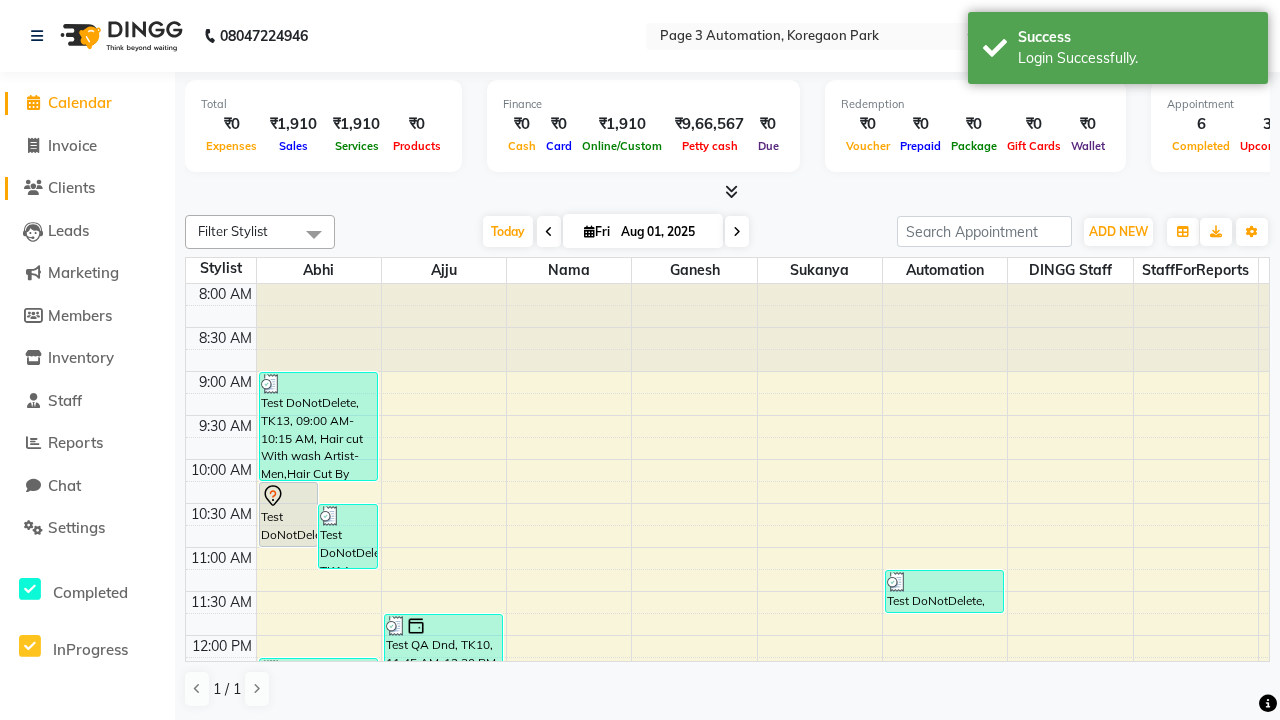 click on "Clients" 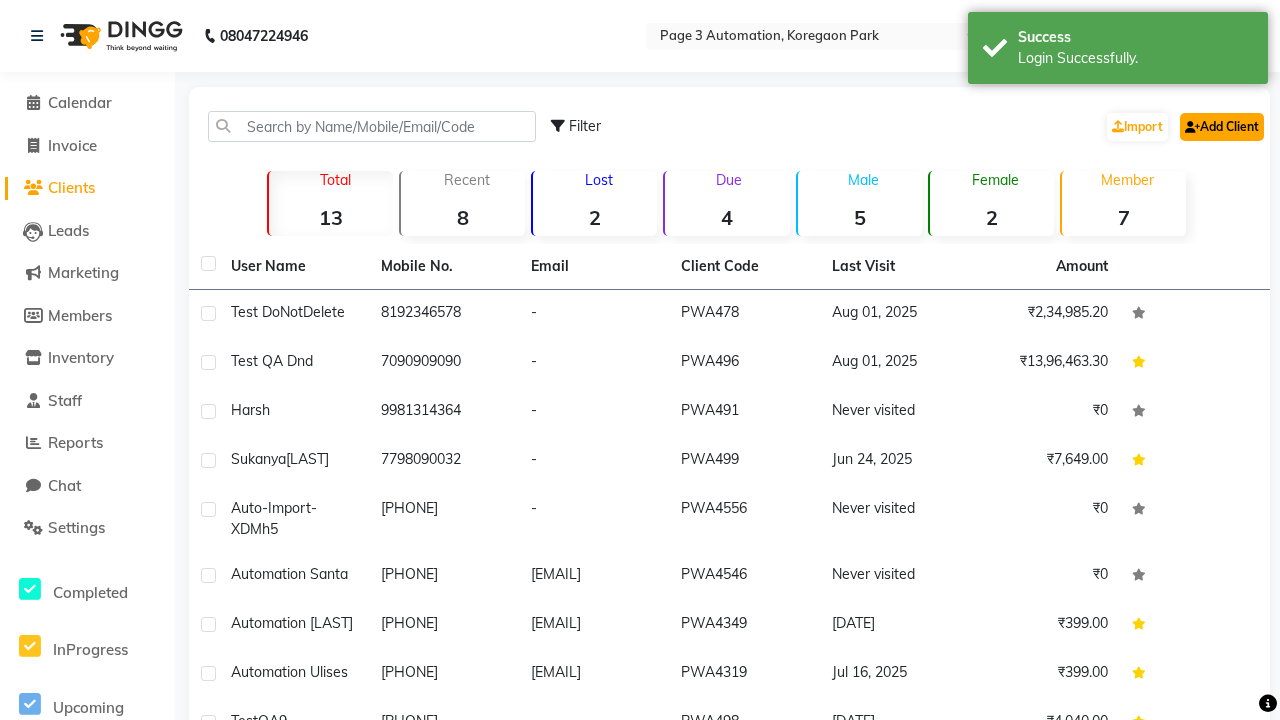 click on "Add Client" 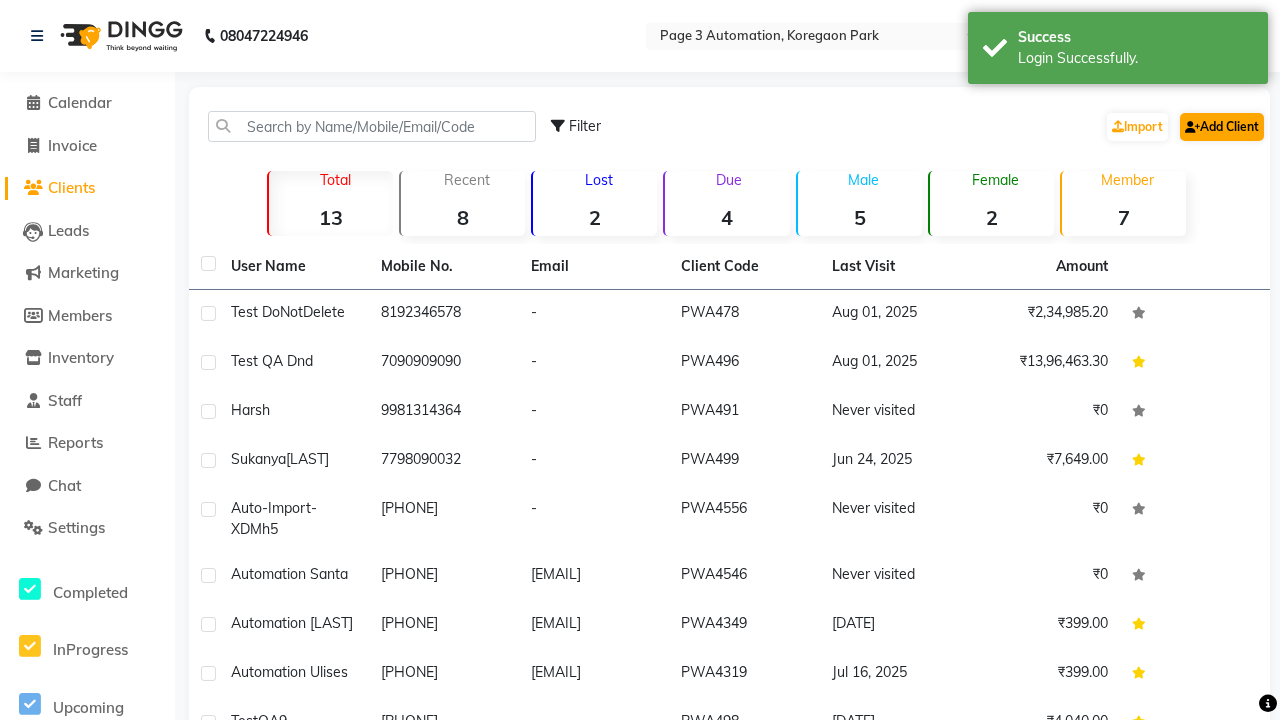 select on "22" 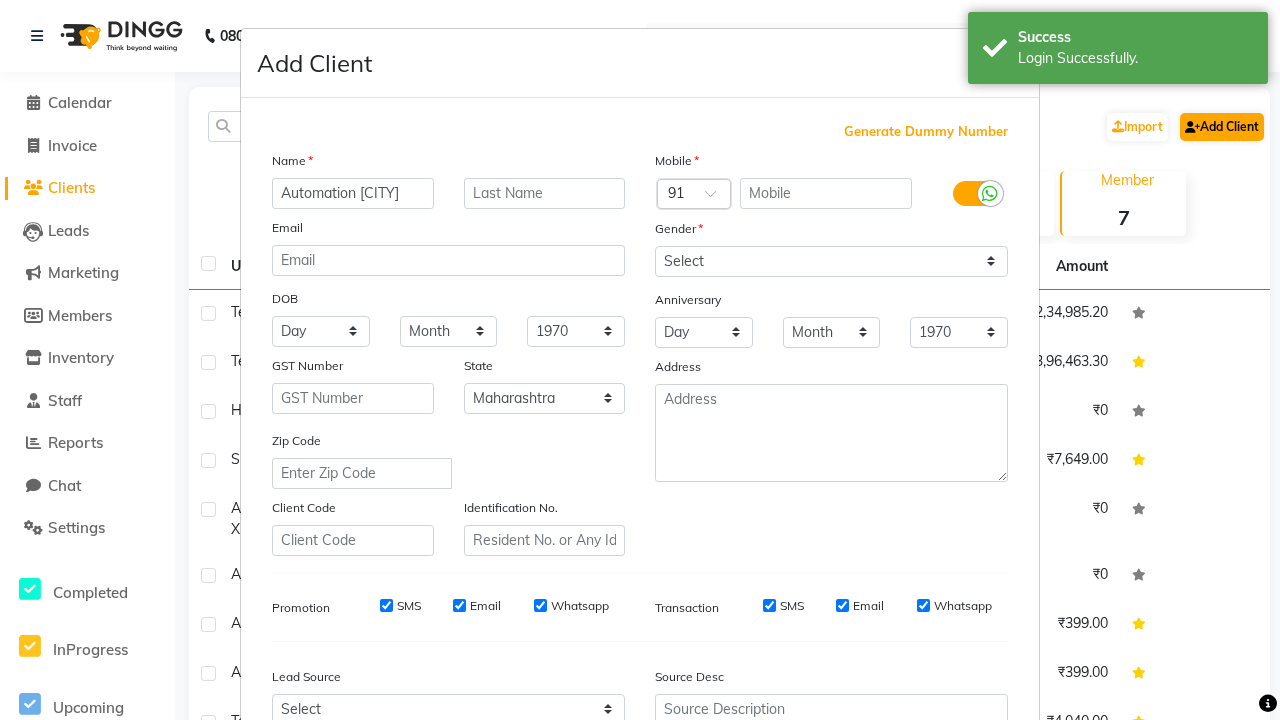 type on "Automation [LAST]" 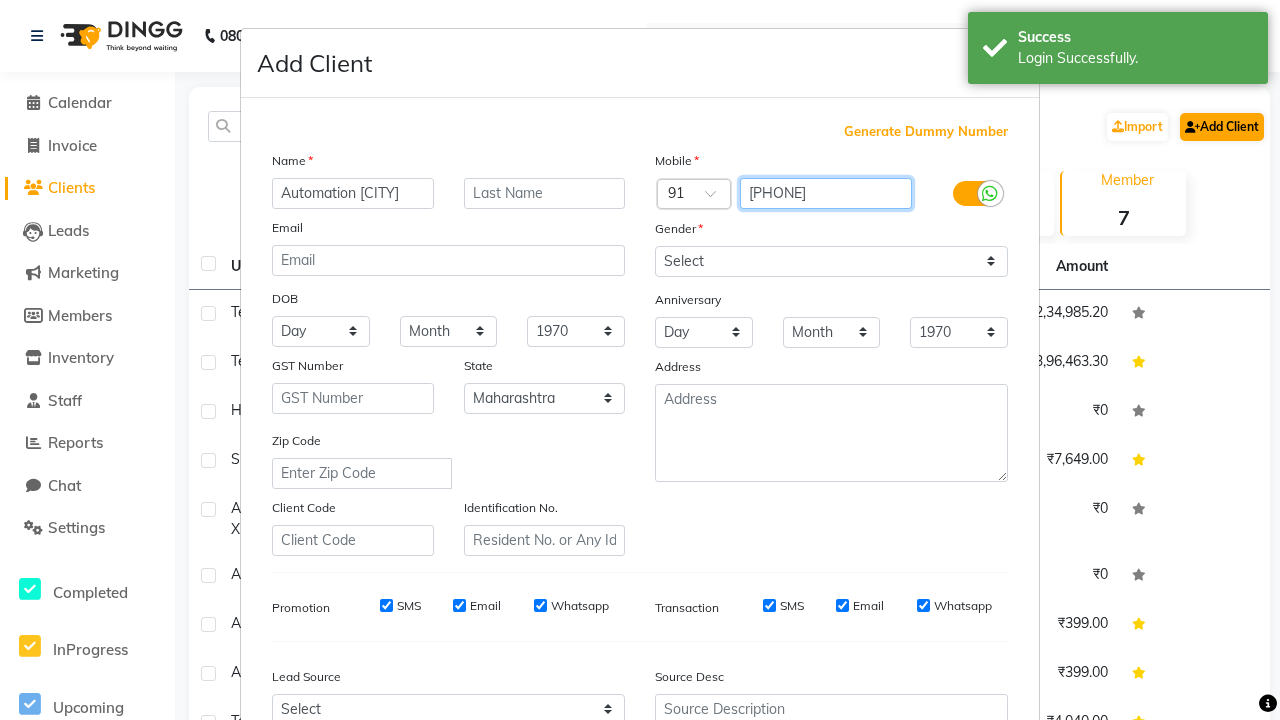 type on "[PHONE]" 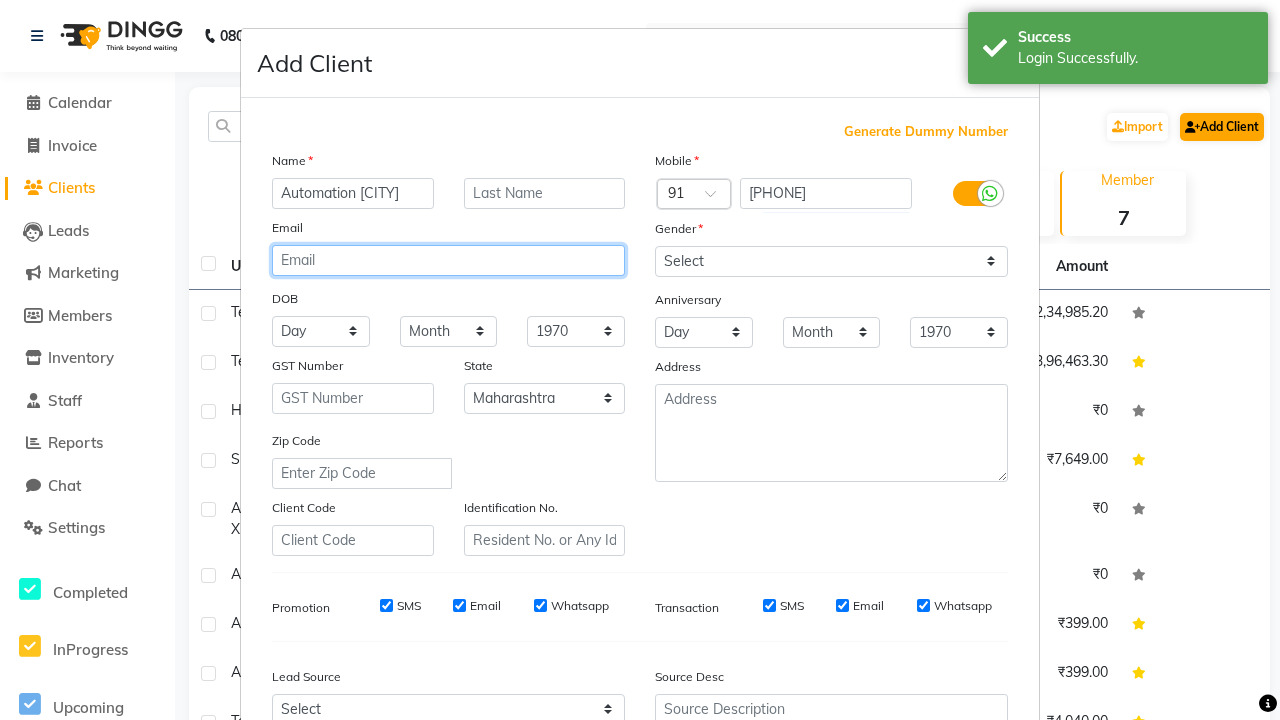 type on "[EMAIL]" 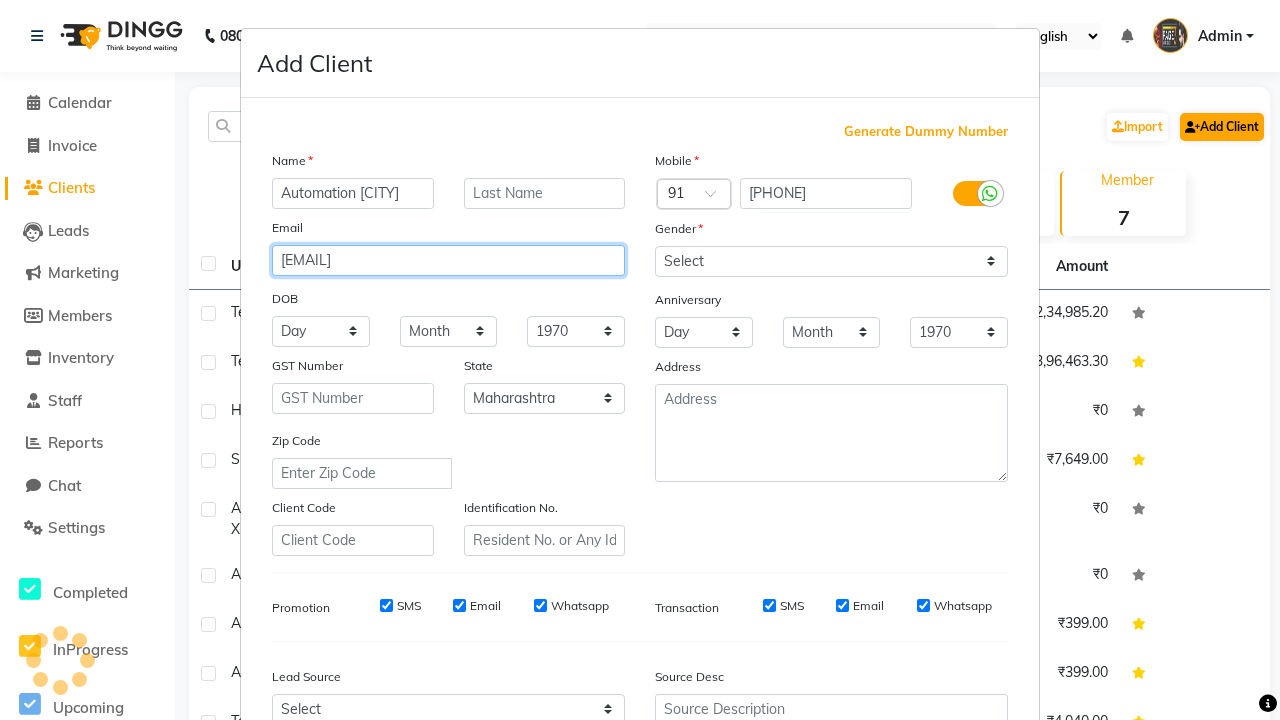 select on "male" 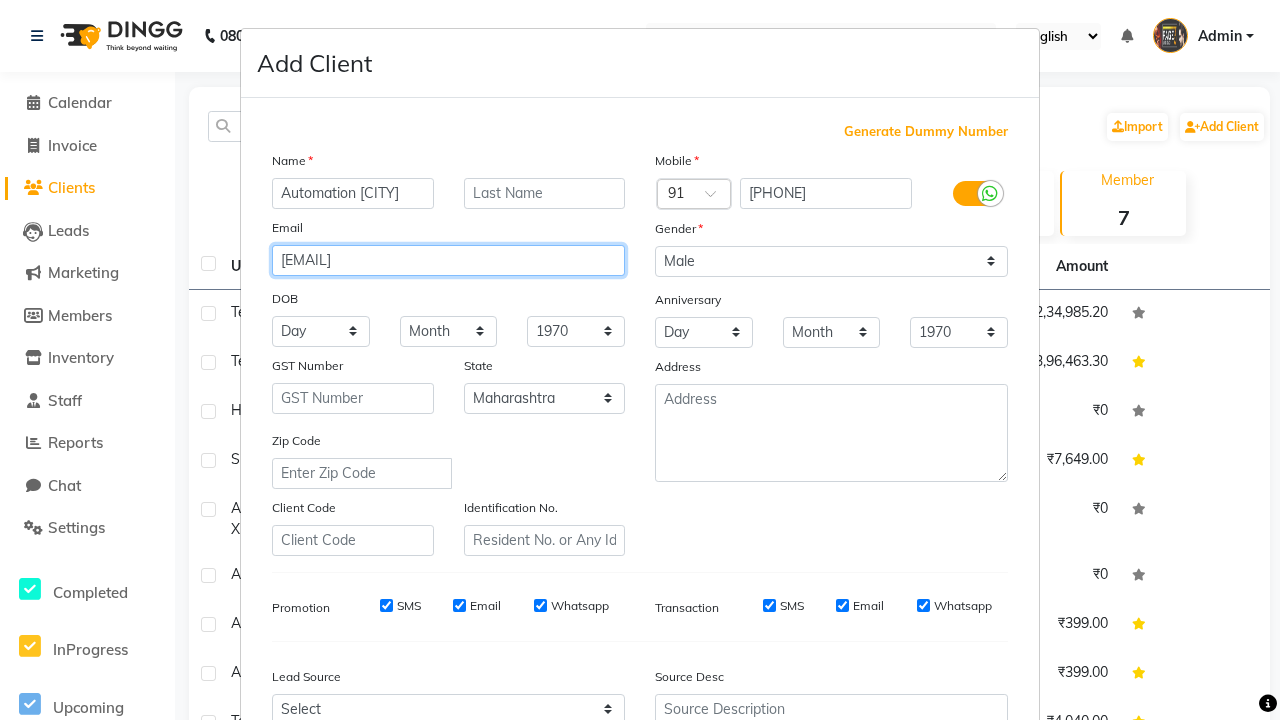 type on "[EMAIL]" 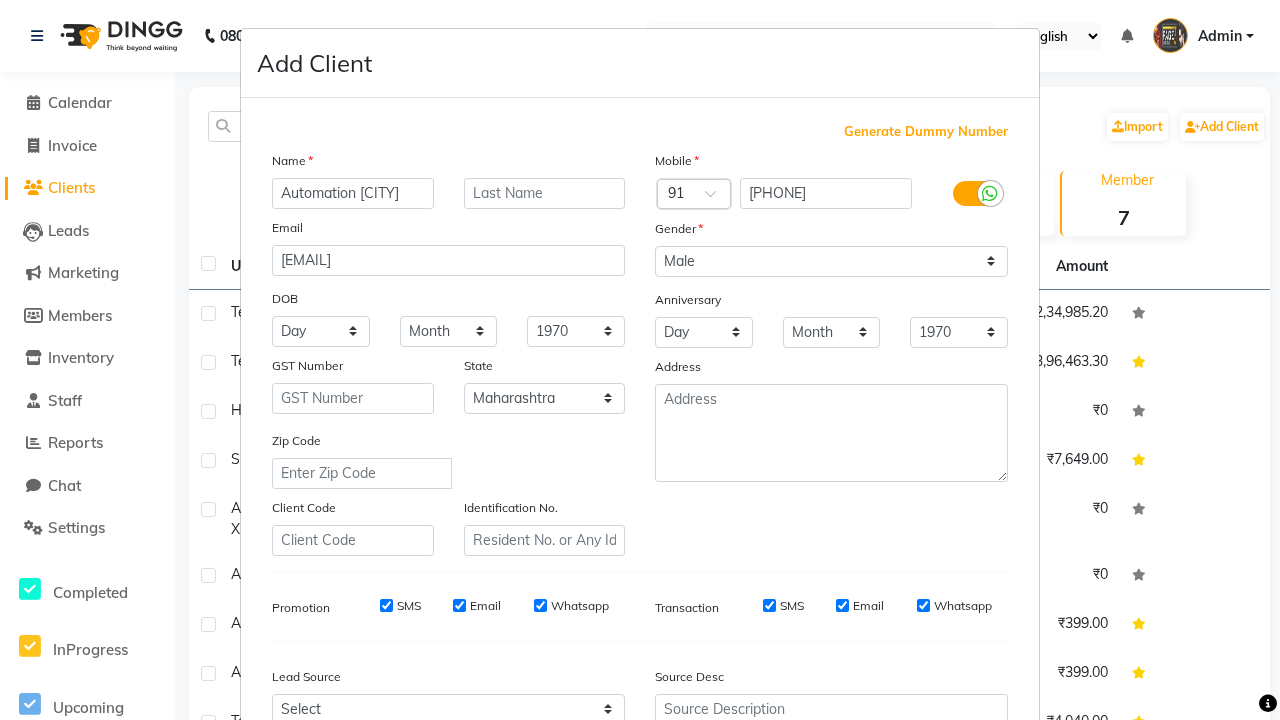 click on "Add" at bounding box center (906, 855) 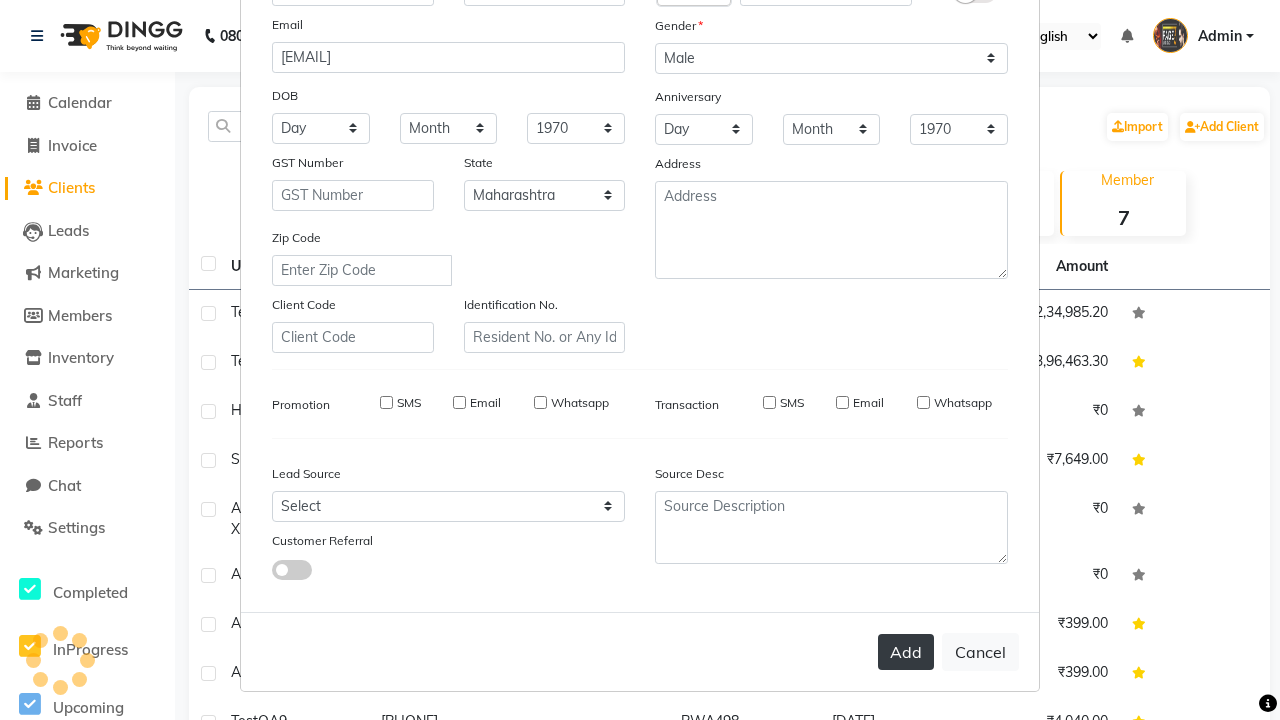 type 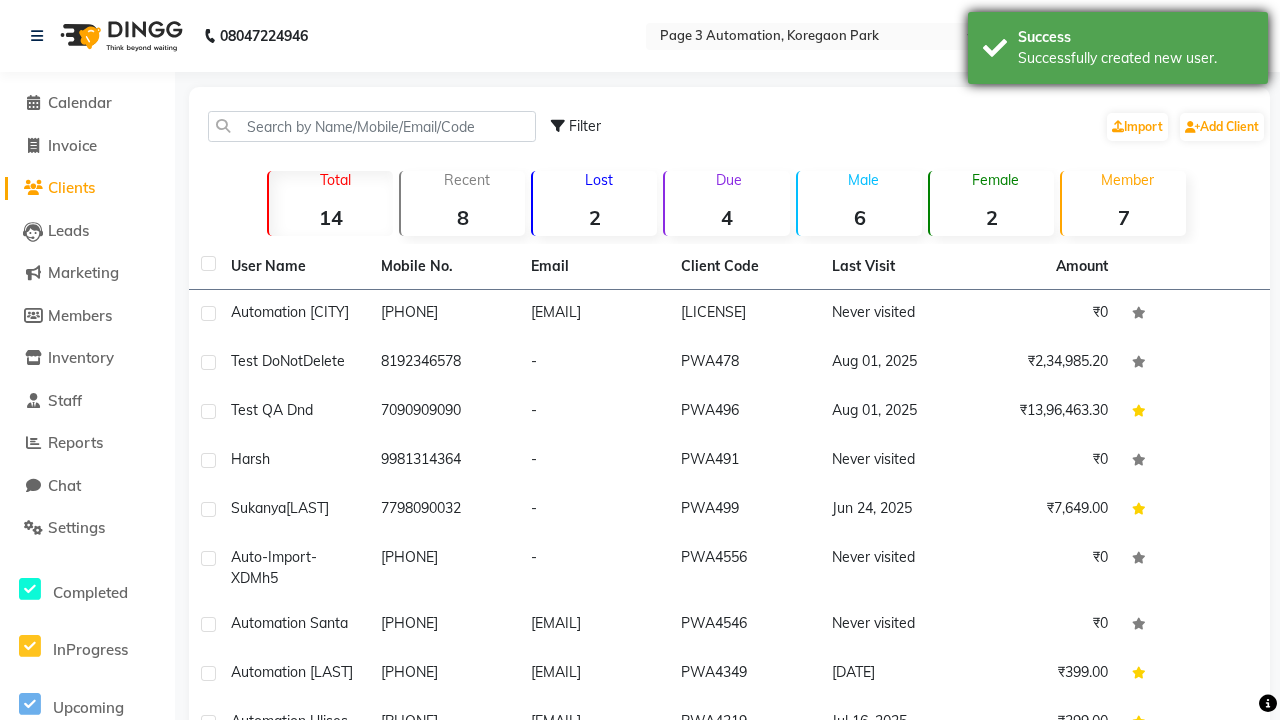 click on "Successfully created new user." at bounding box center [1135, 58] 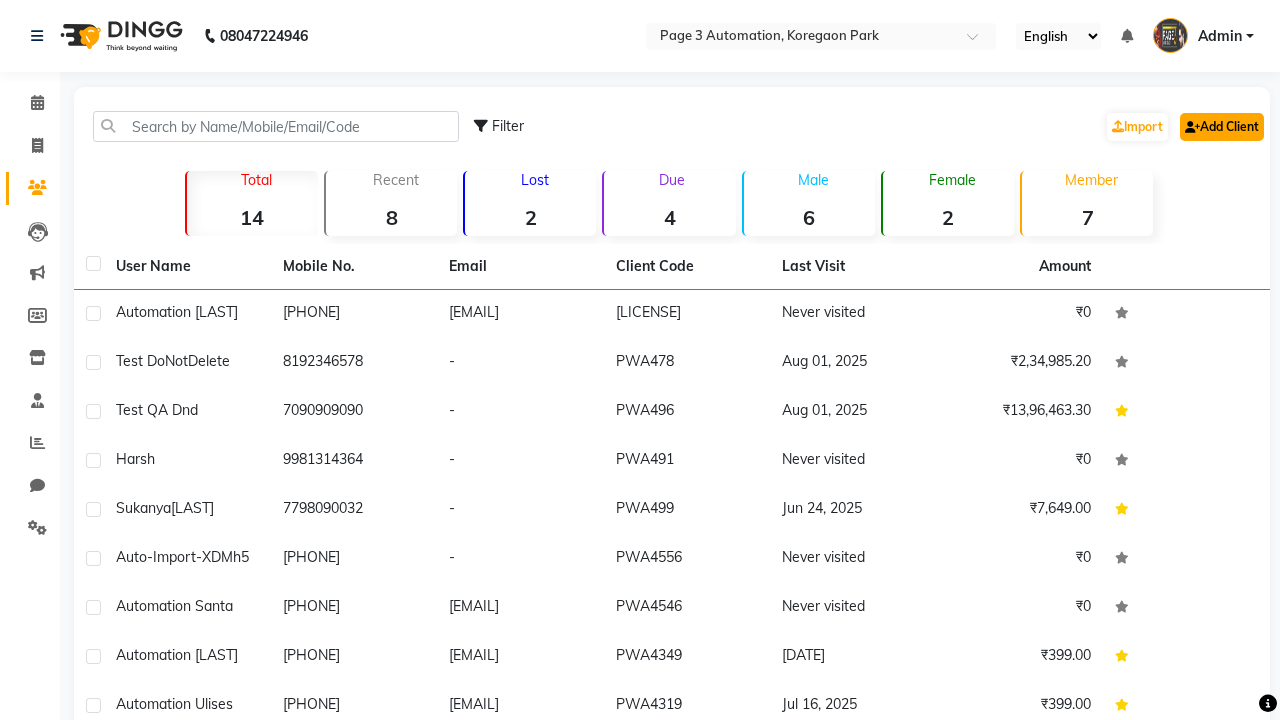 click on "Add Client" 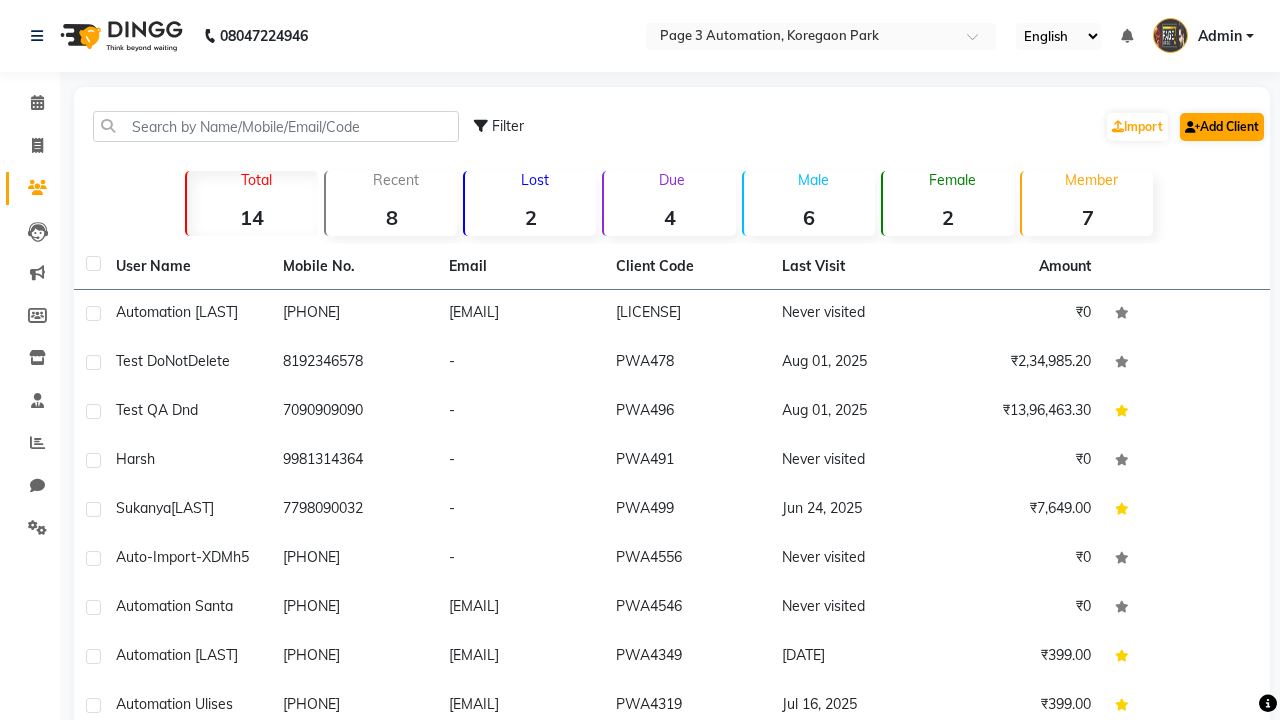 select on "22" 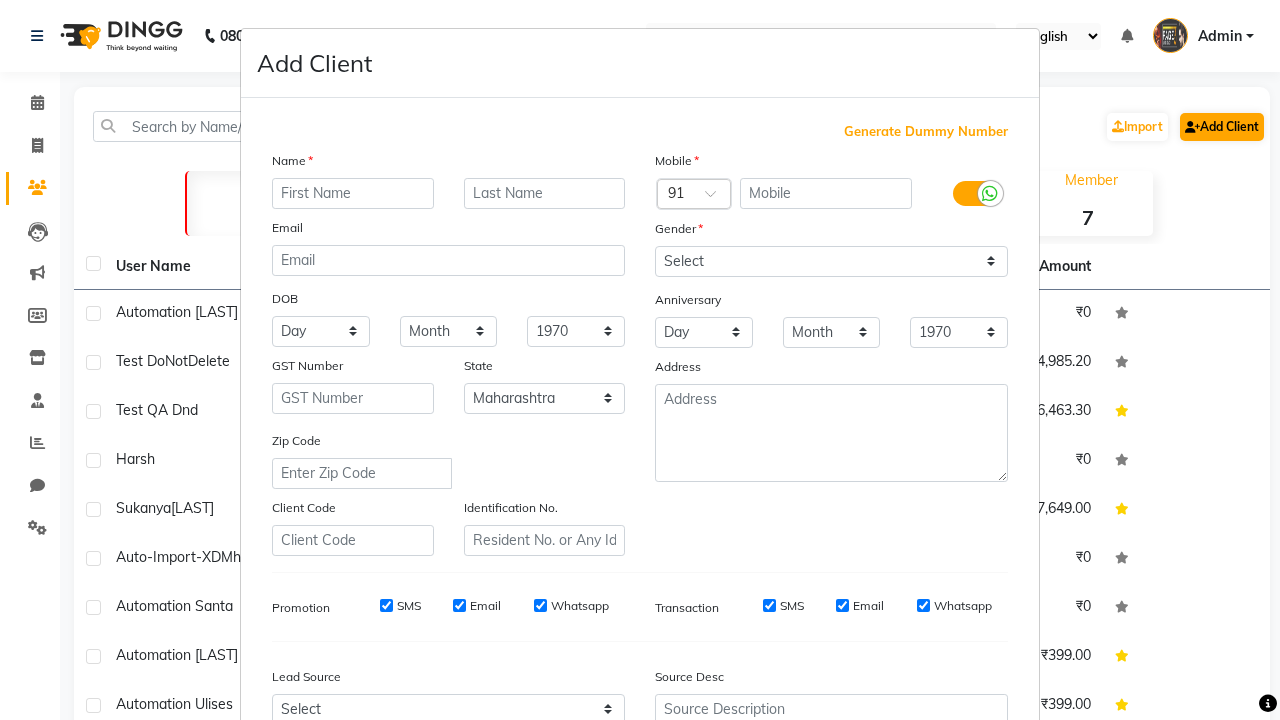 scroll, scrollTop: 0, scrollLeft: 0, axis: both 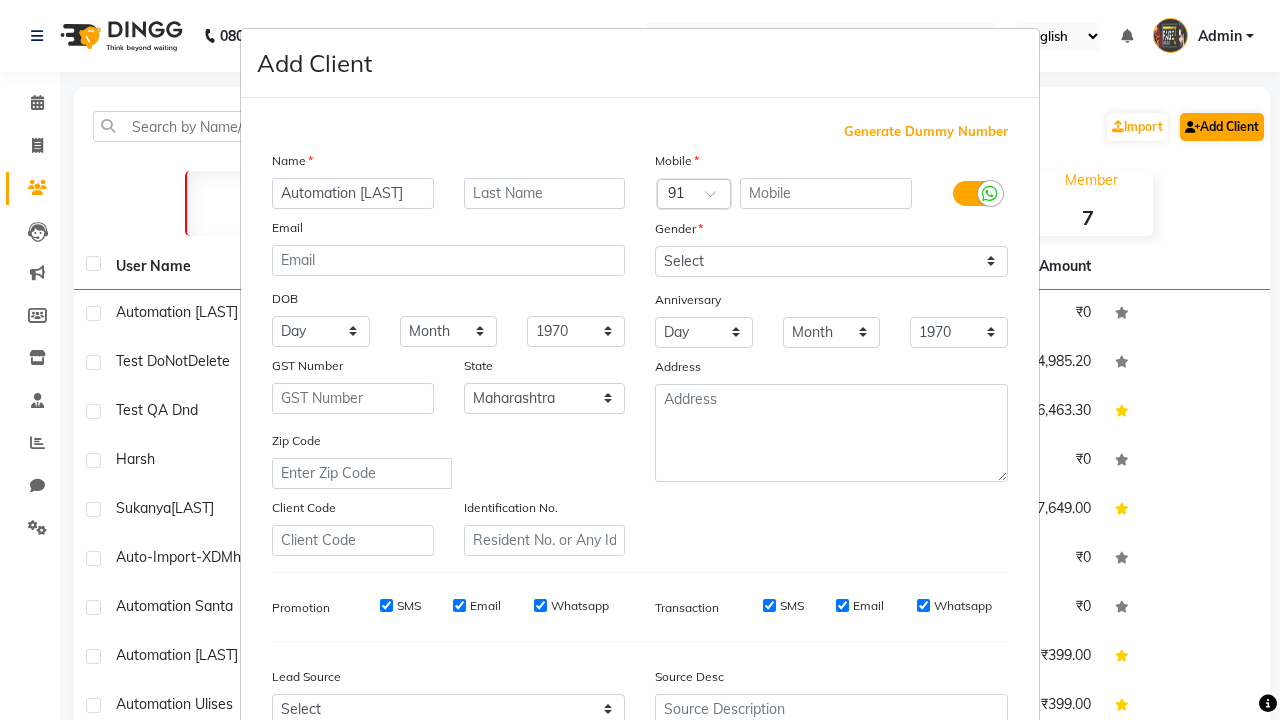 type on "Automation [LAST]" 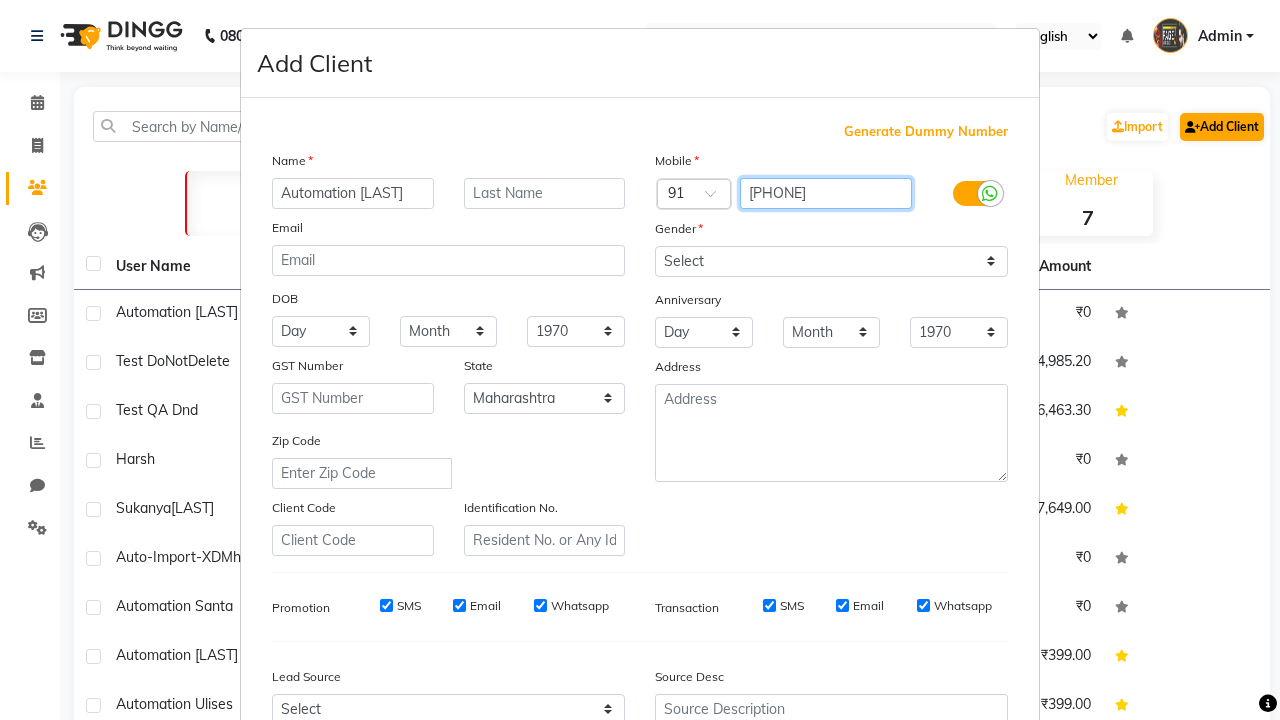 type on "[PHONE]" 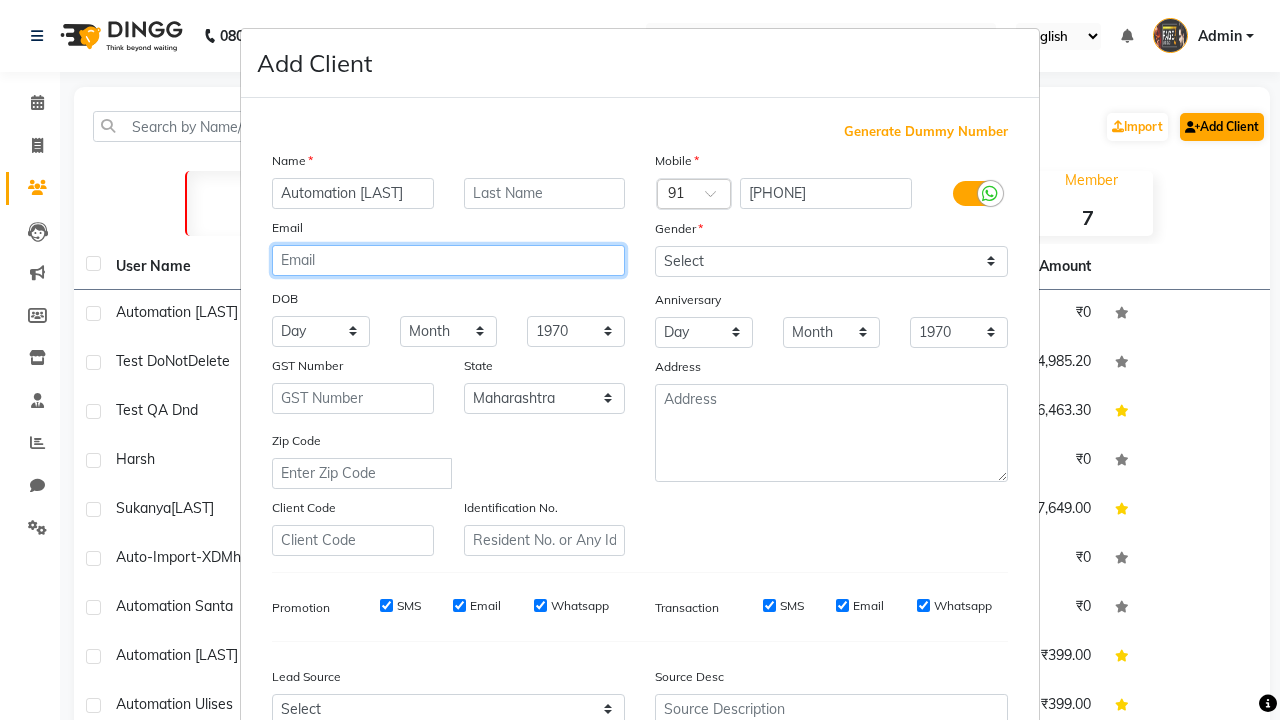 type on "[EMAIL]" 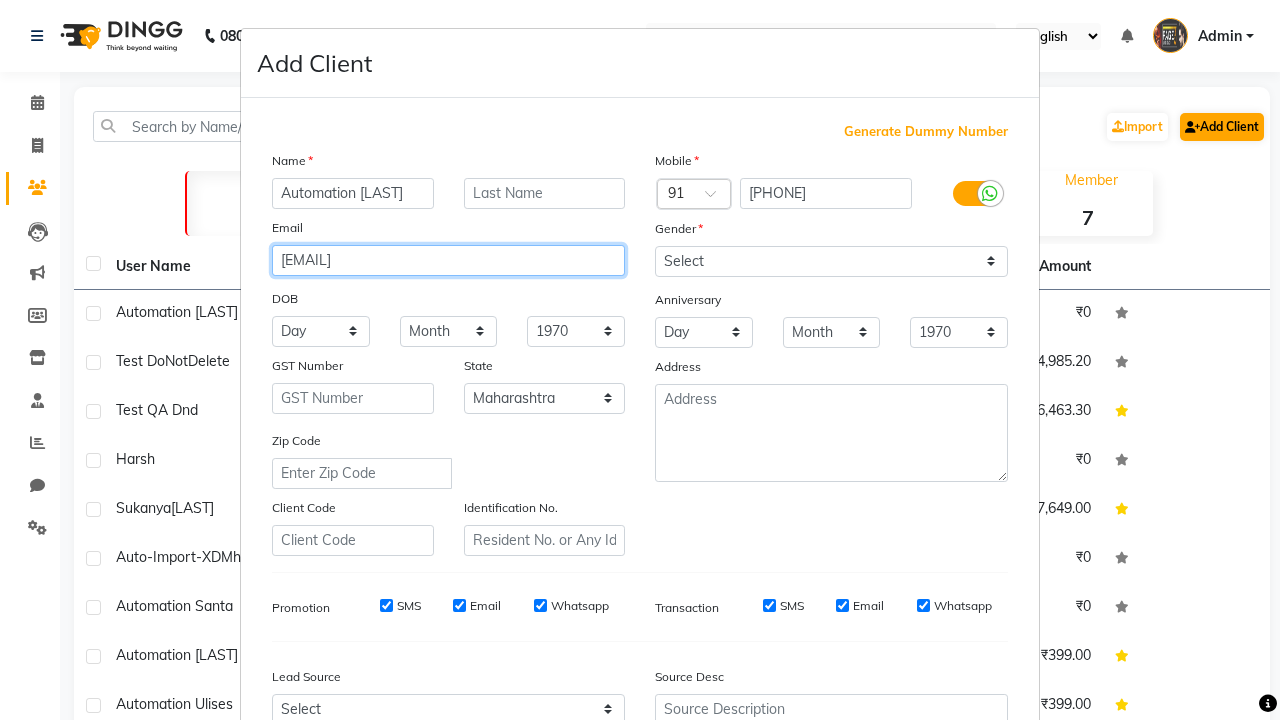 select on "male" 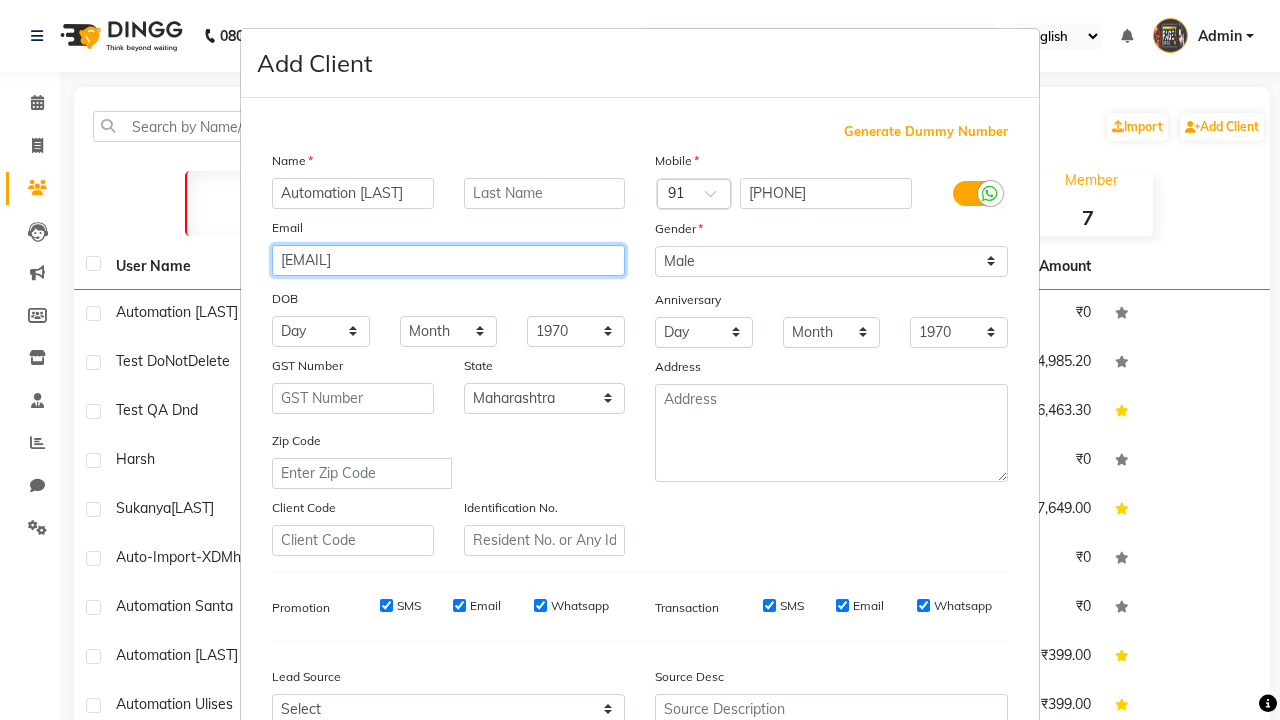 type on "[EMAIL]" 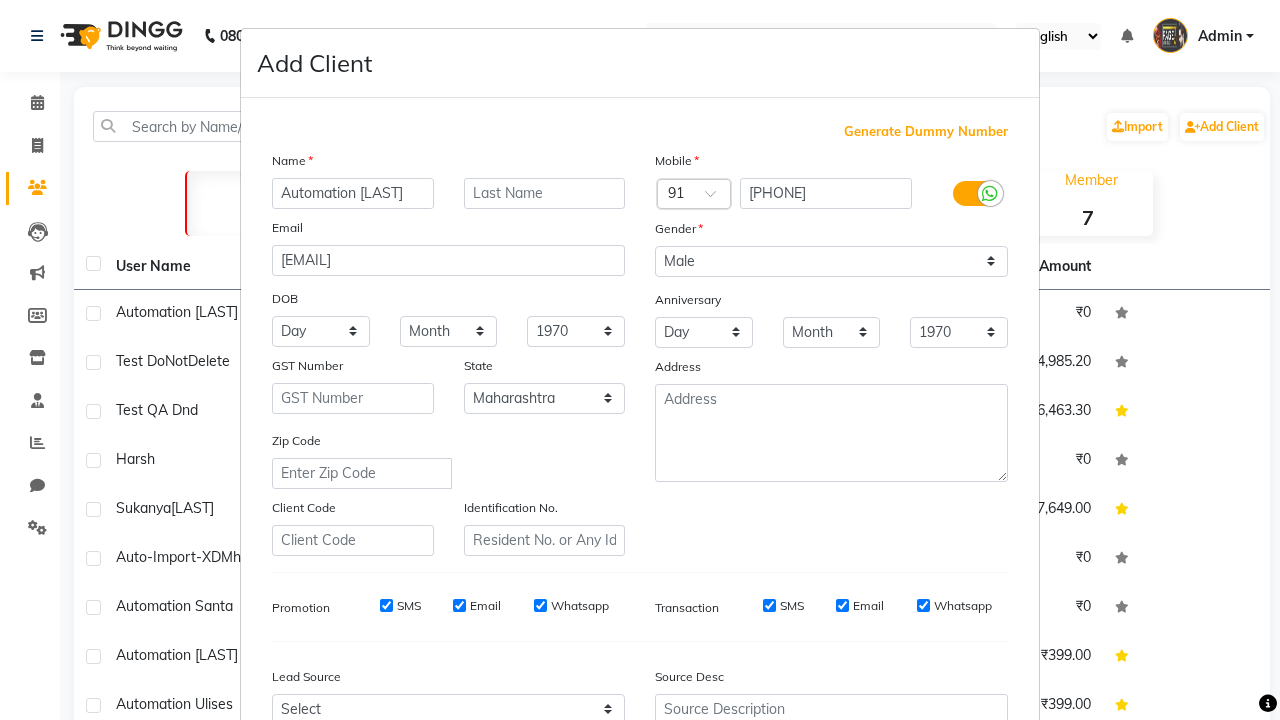 click on "Add" at bounding box center (906, 855) 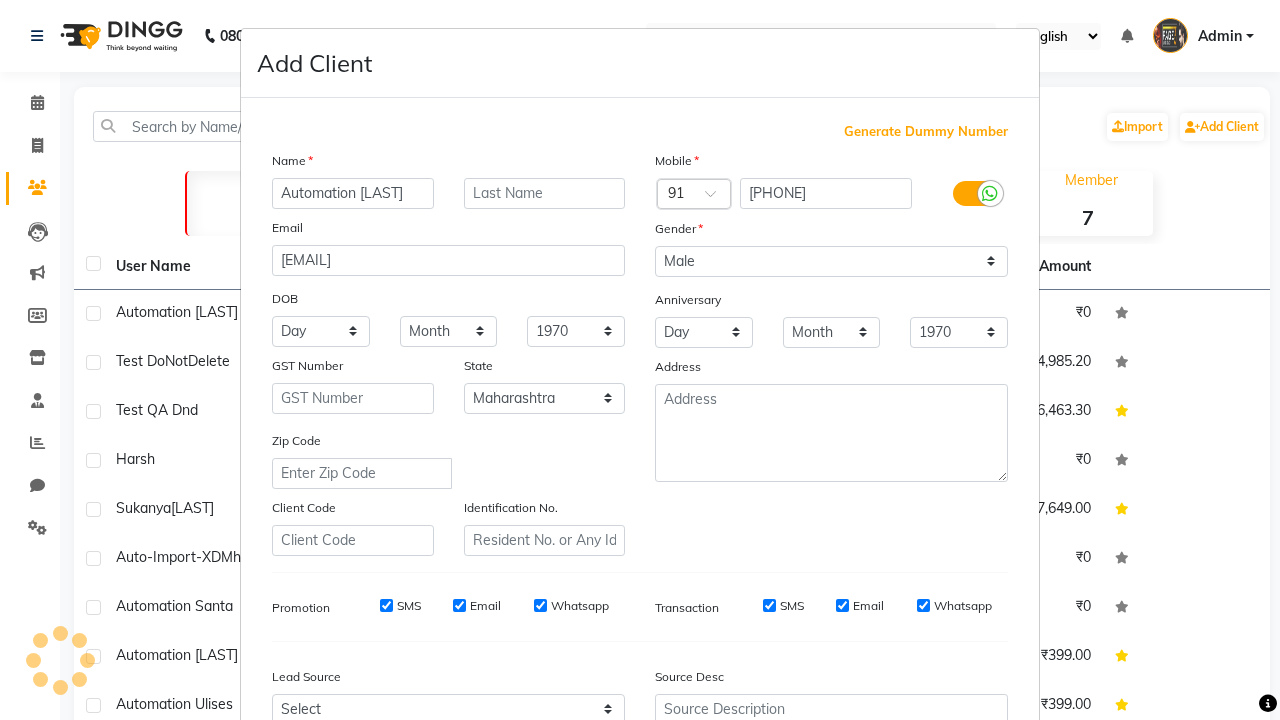 scroll, scrollTop: 203, scrollLeft: 0, axis: vertical 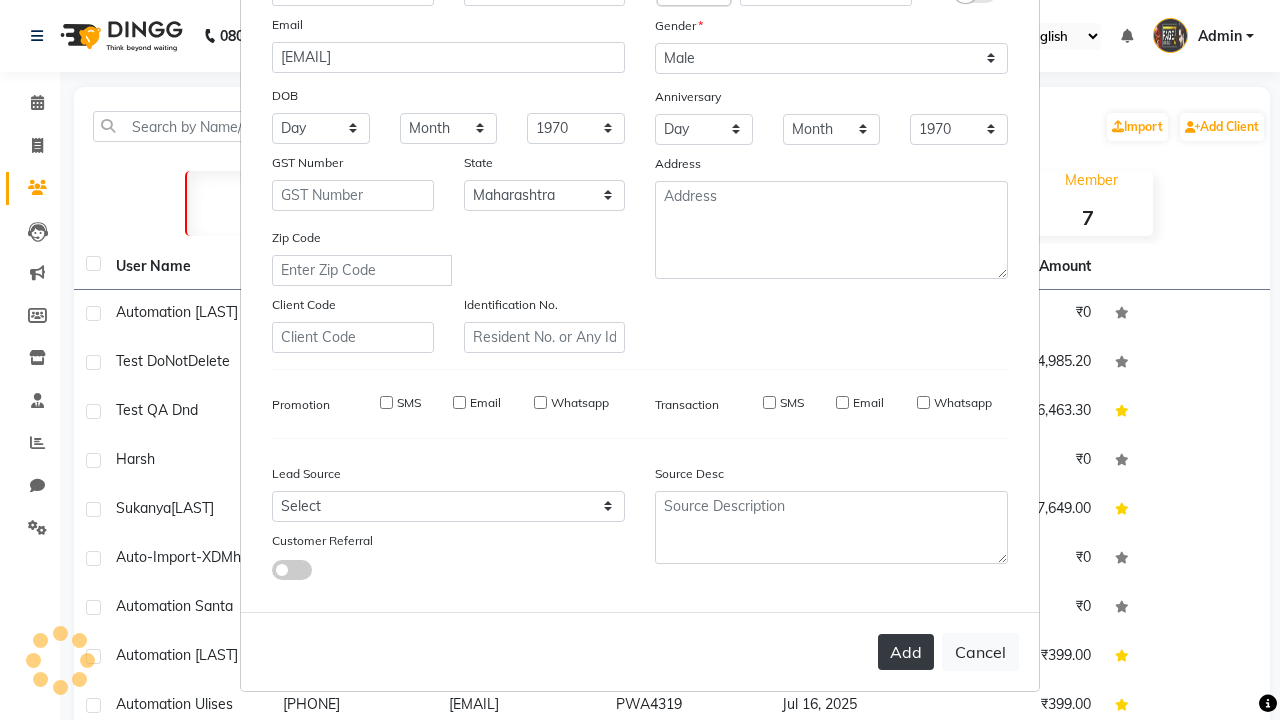 type 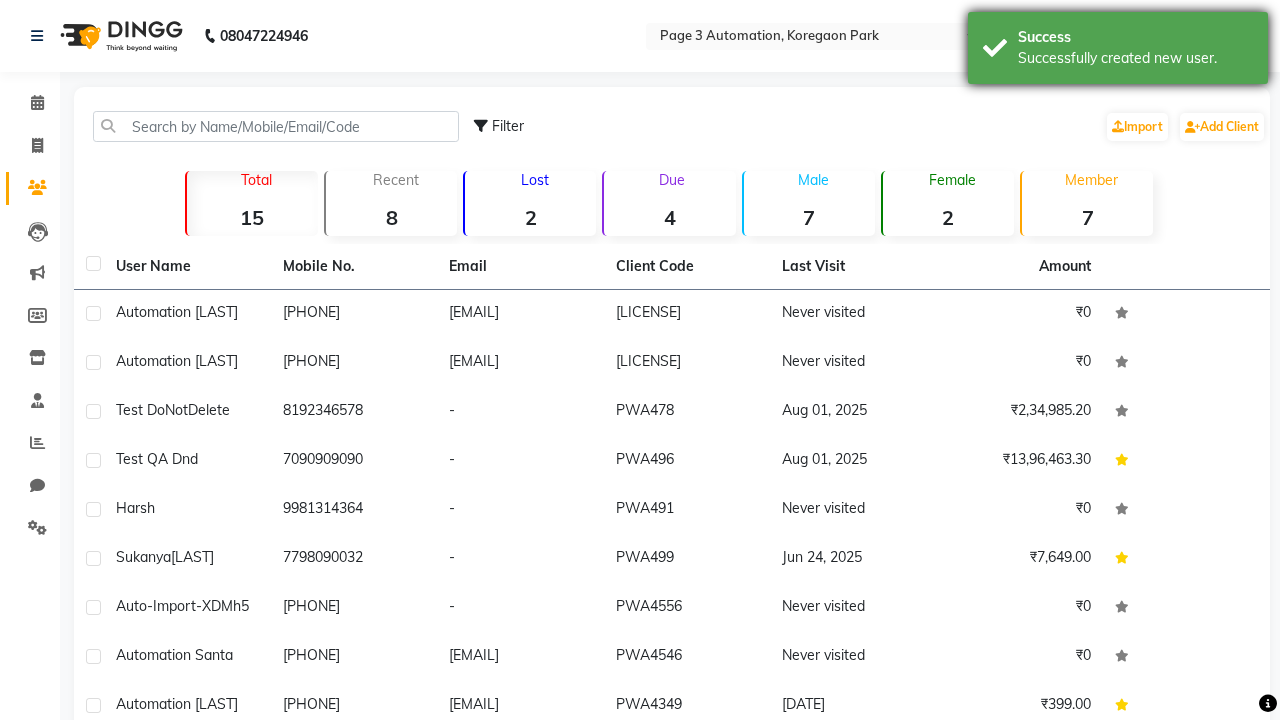 click on "Successfully created new user." at bounding box center (1135, 58) 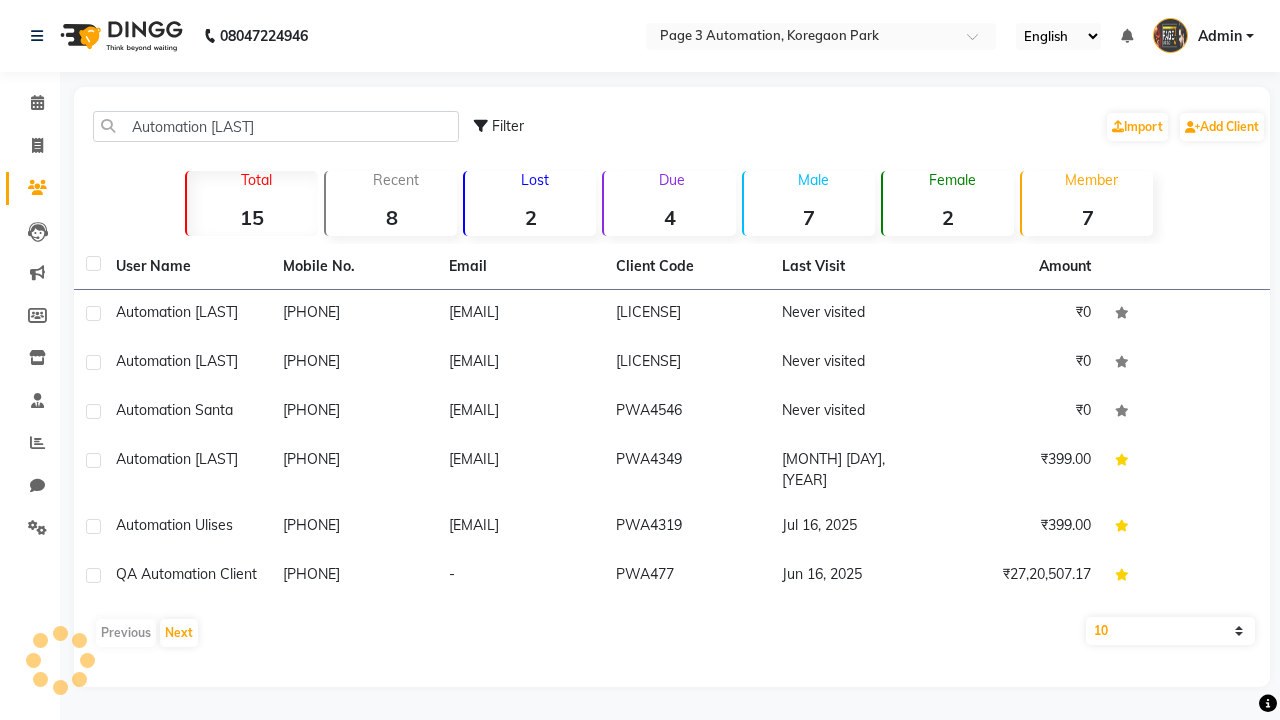 scroll, scrollTop: 0, scrollLeft: 0, axis: both 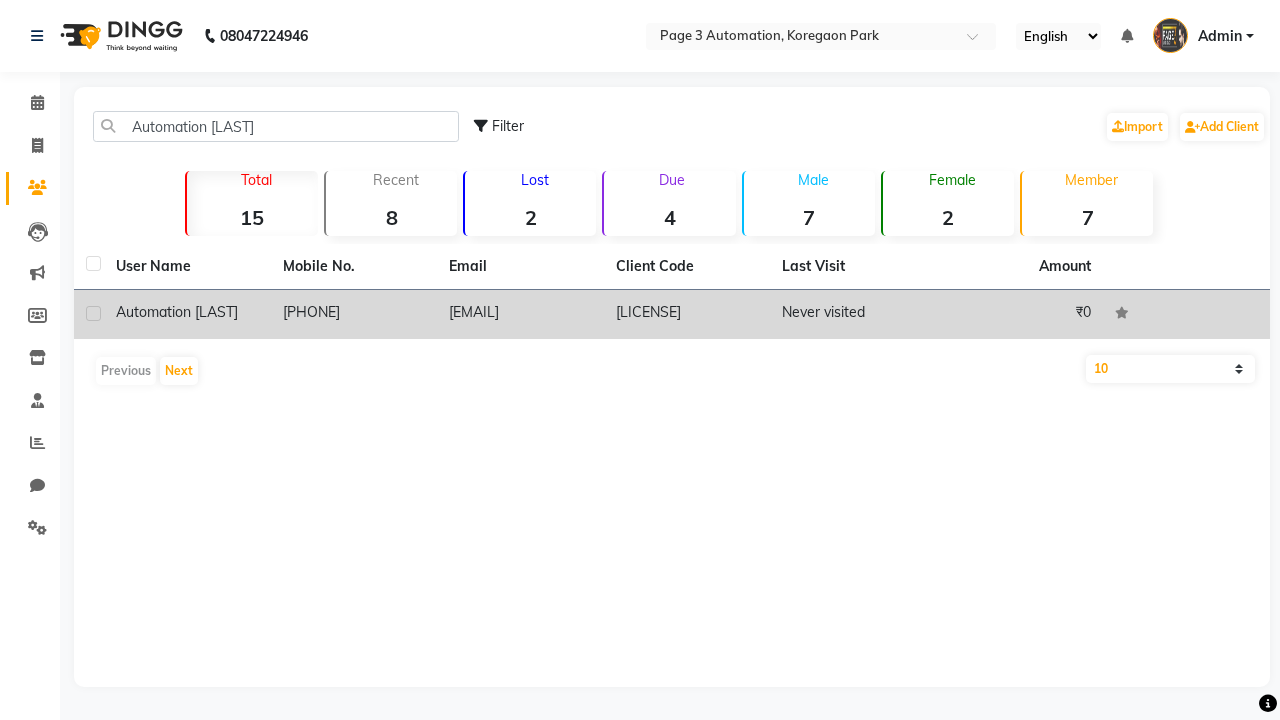 click on "PWA4588" 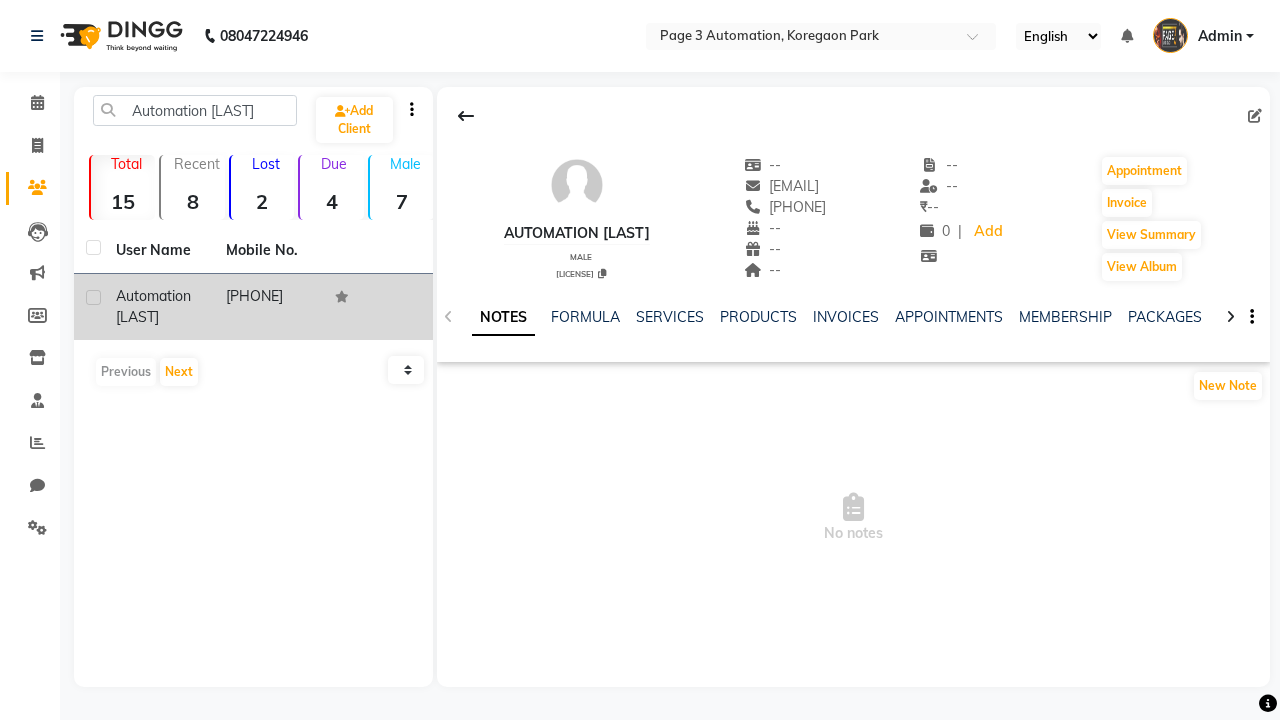 click on "FAMILY" 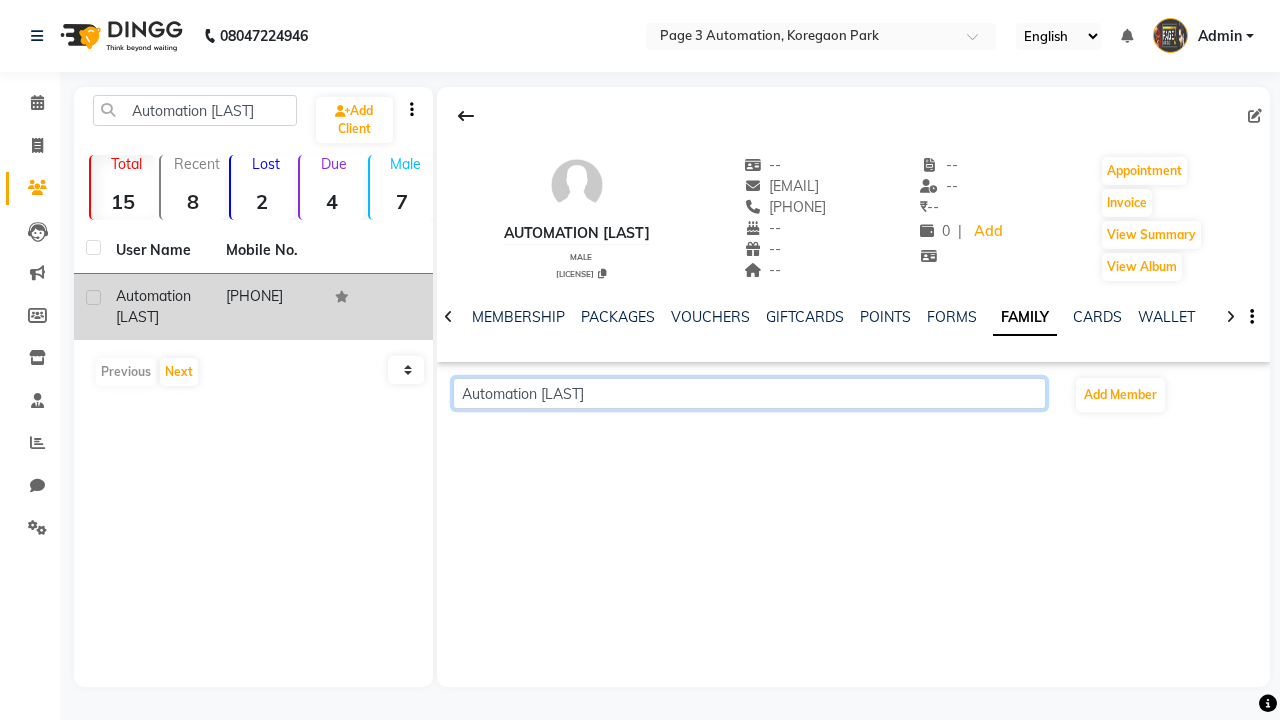 scroll, scrollTop: 0, scrollLeft: 353, axis: horizontal 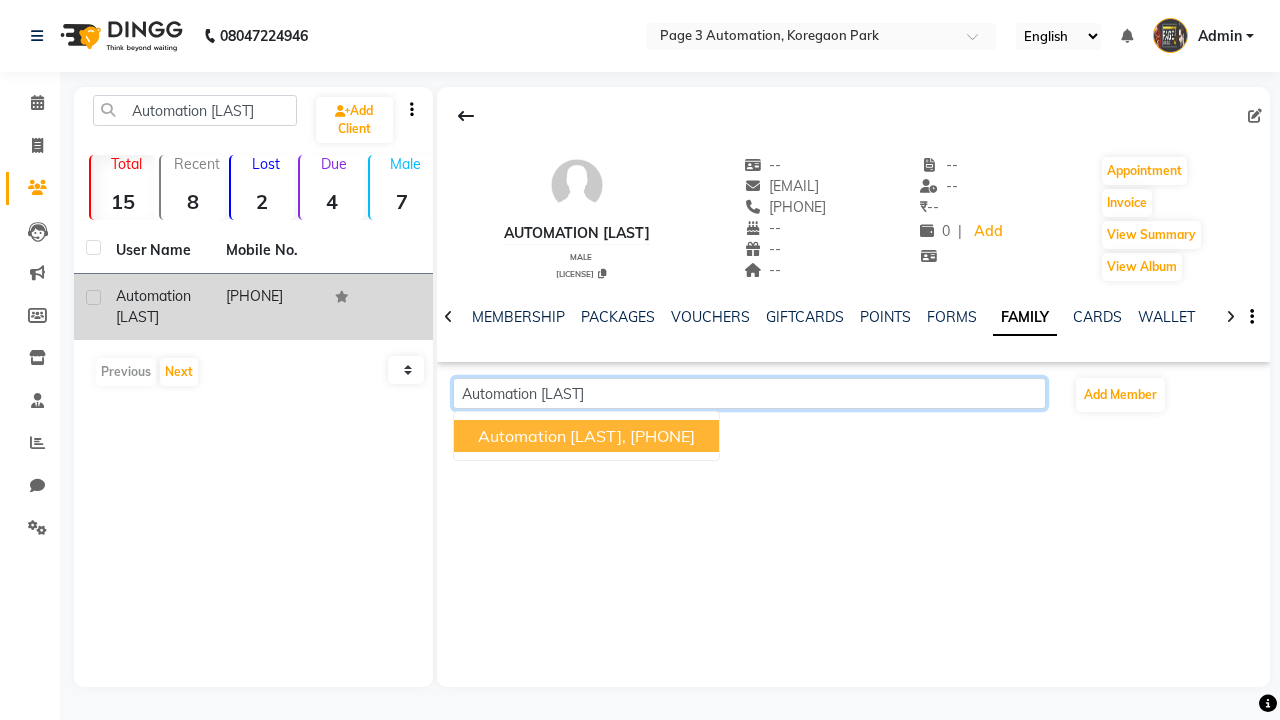 click on "Automation Leanna," at bounding box center (552, 436) 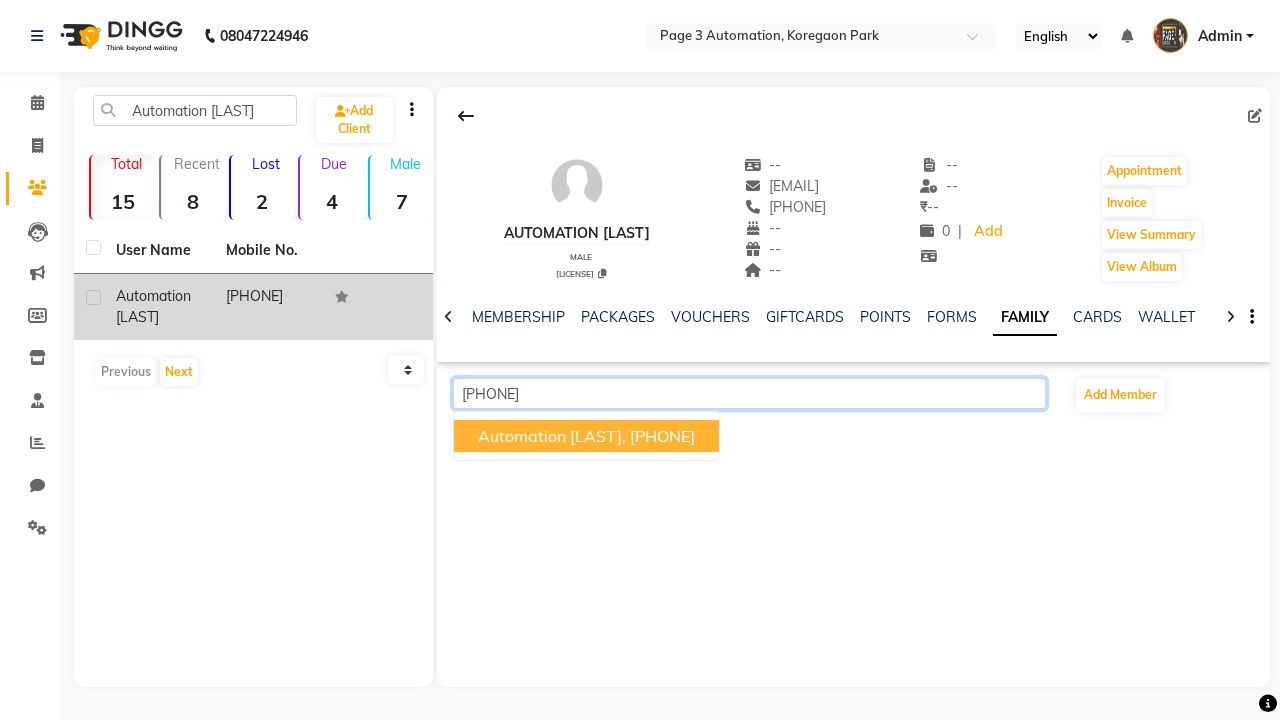 type on "[PHONE]" 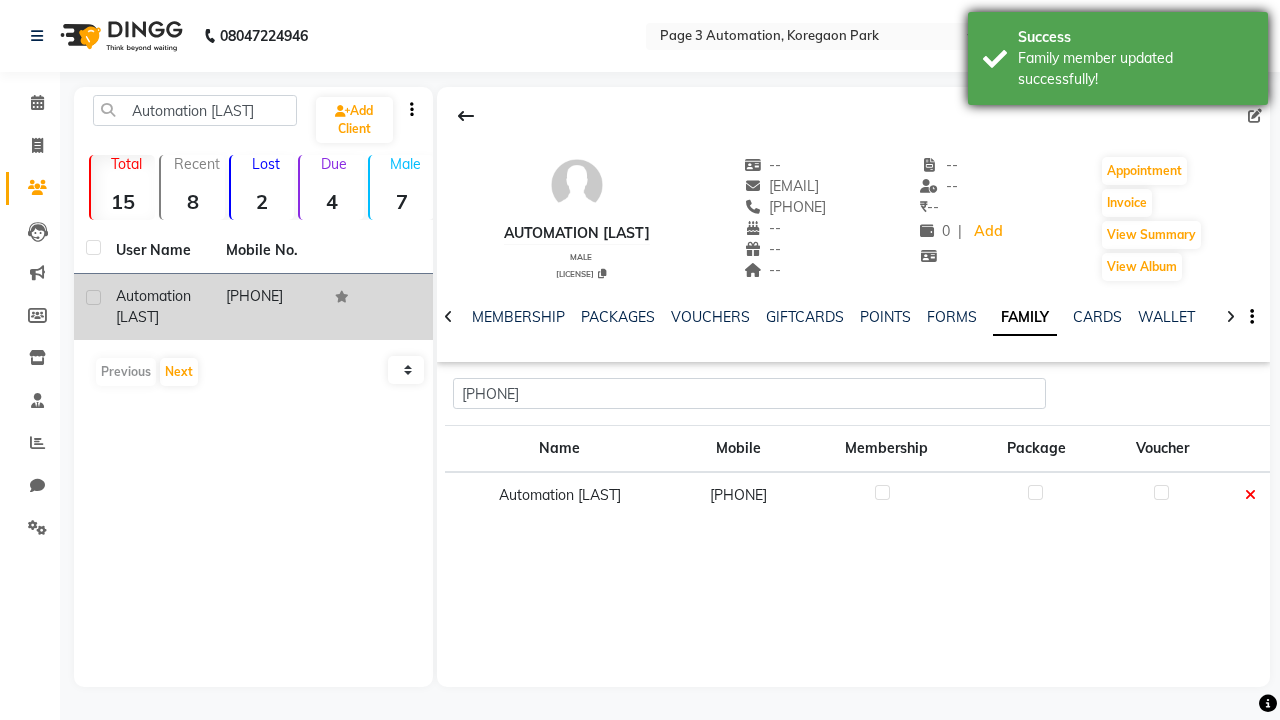 click on "Family member updated successfully!" at bounding box center (1135, 69) 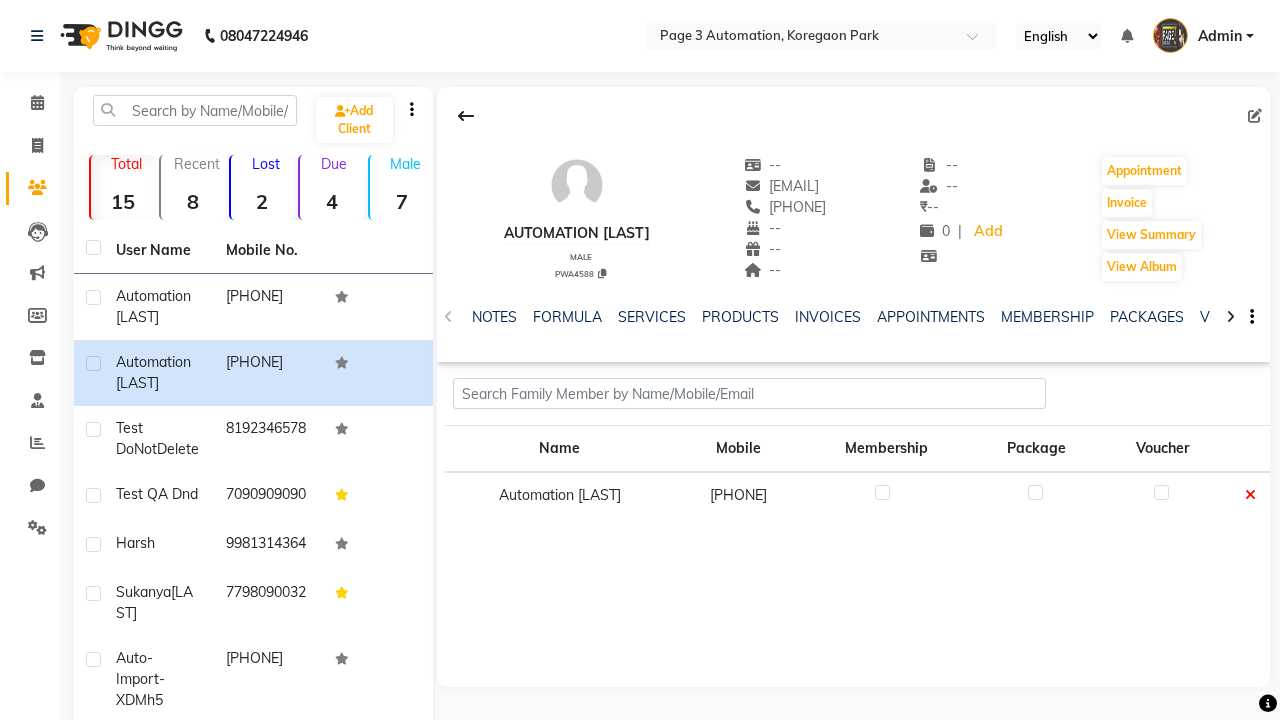 scroll, scrollTop: 0, scrollLeft: 0, axis: both 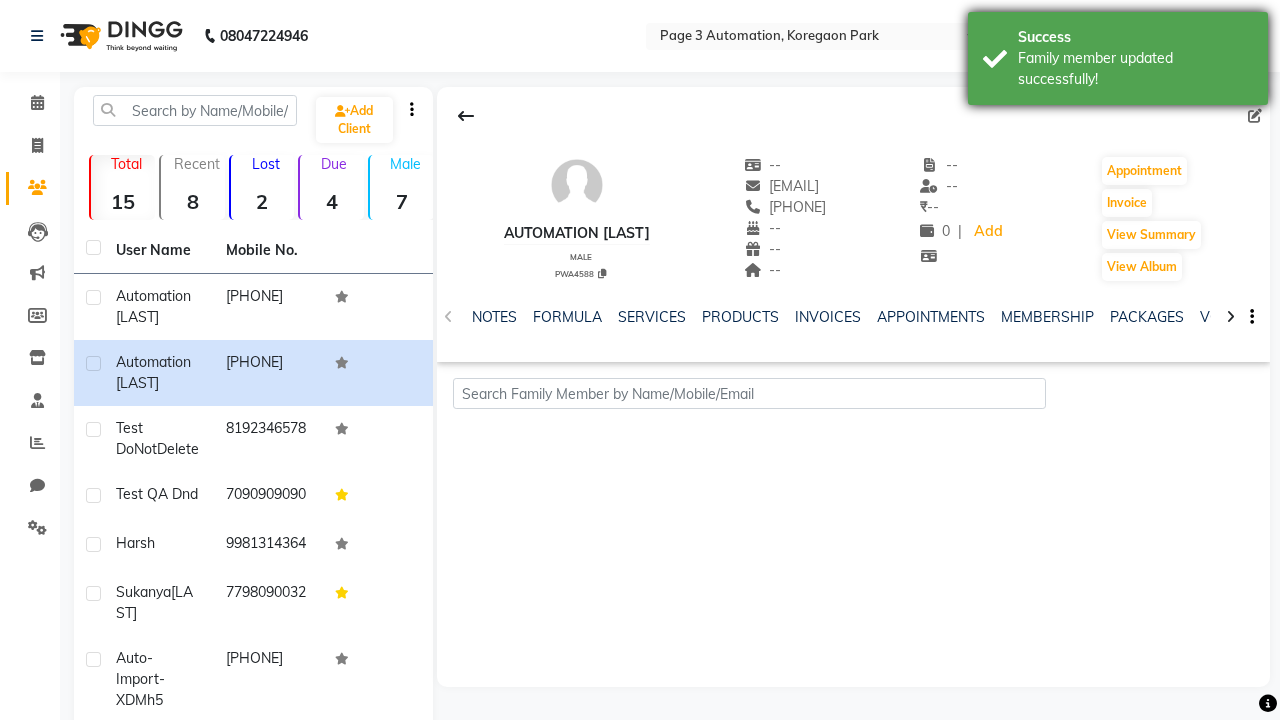 click on "Family member updated successfully!" at bounding box center (1135, 69) 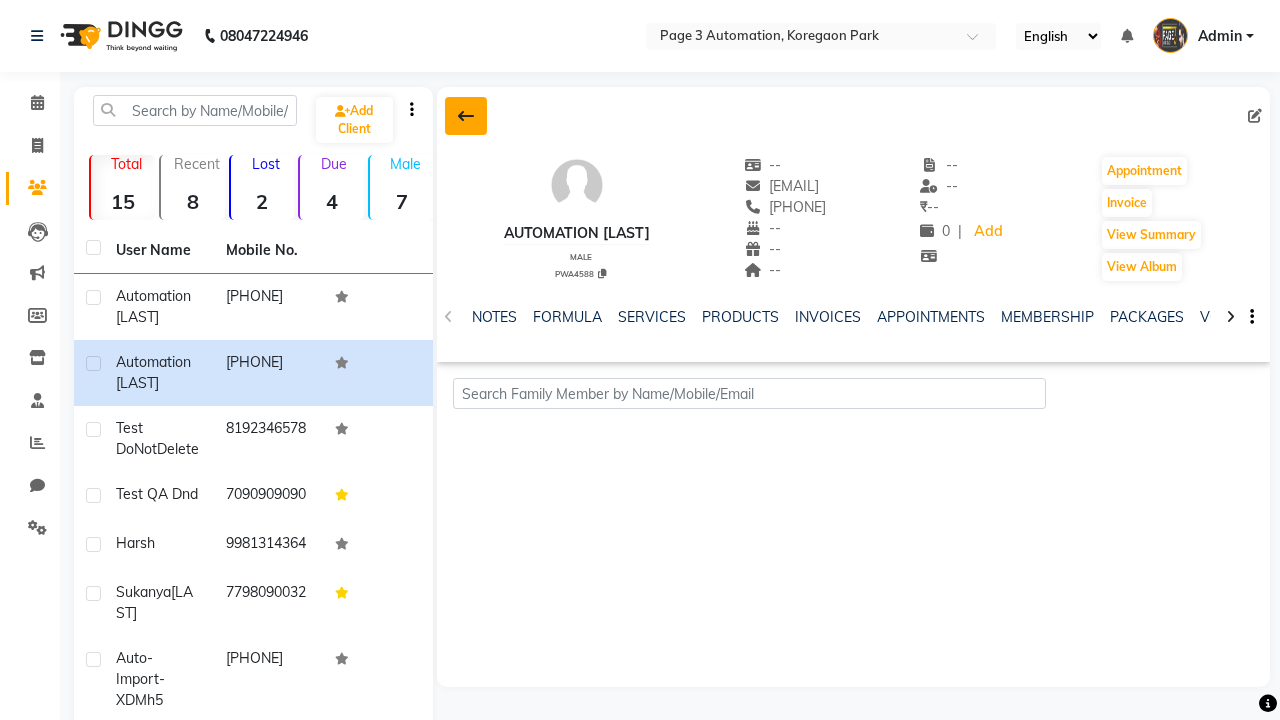 click 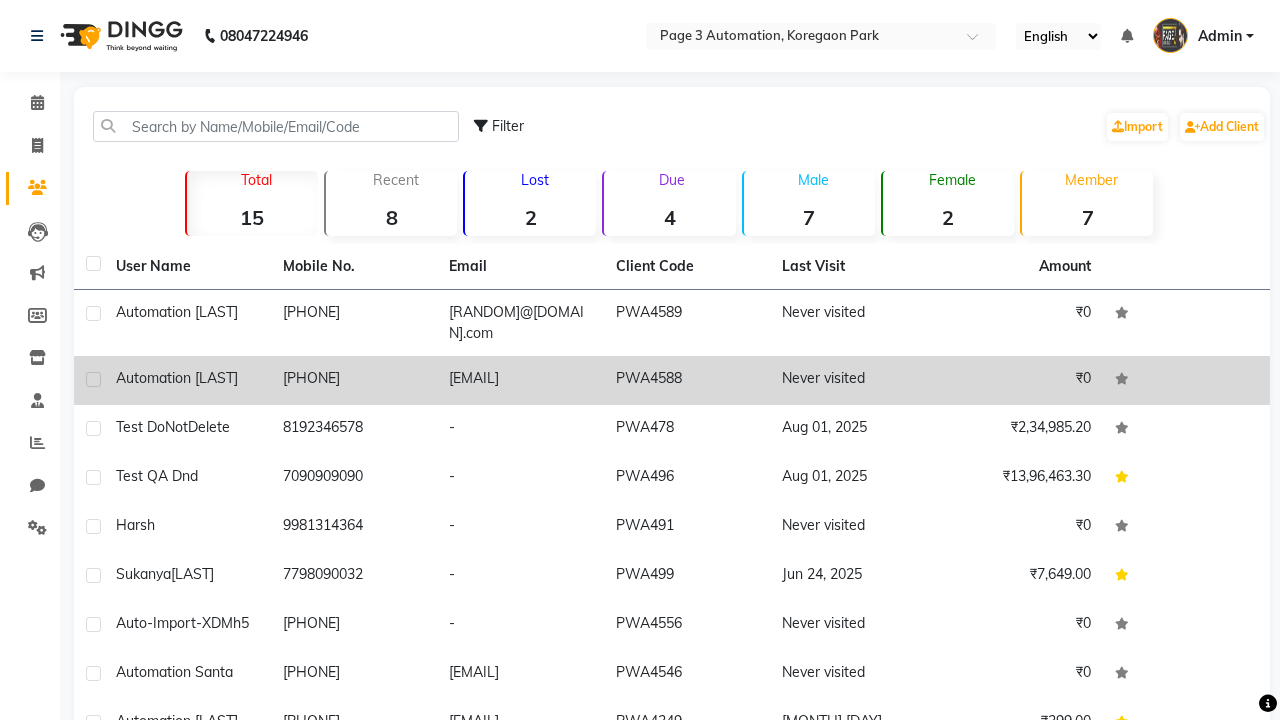 click 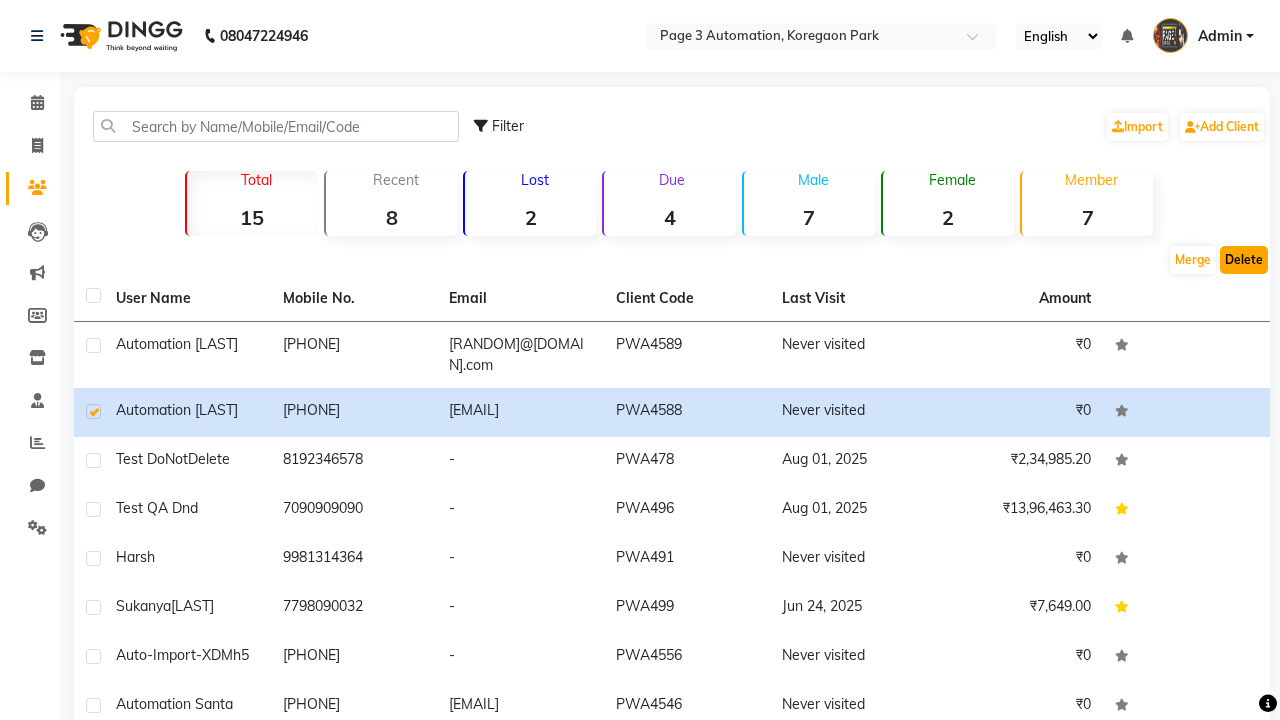 click on "Delete" 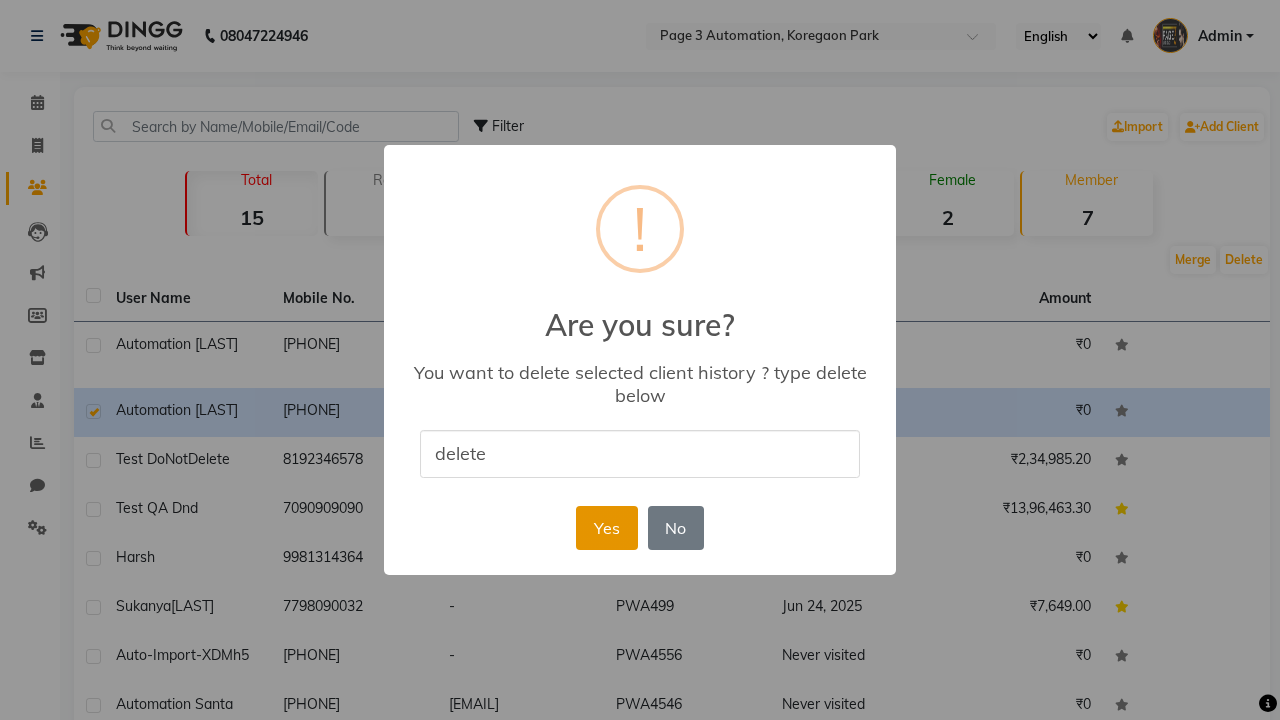type on "delete" 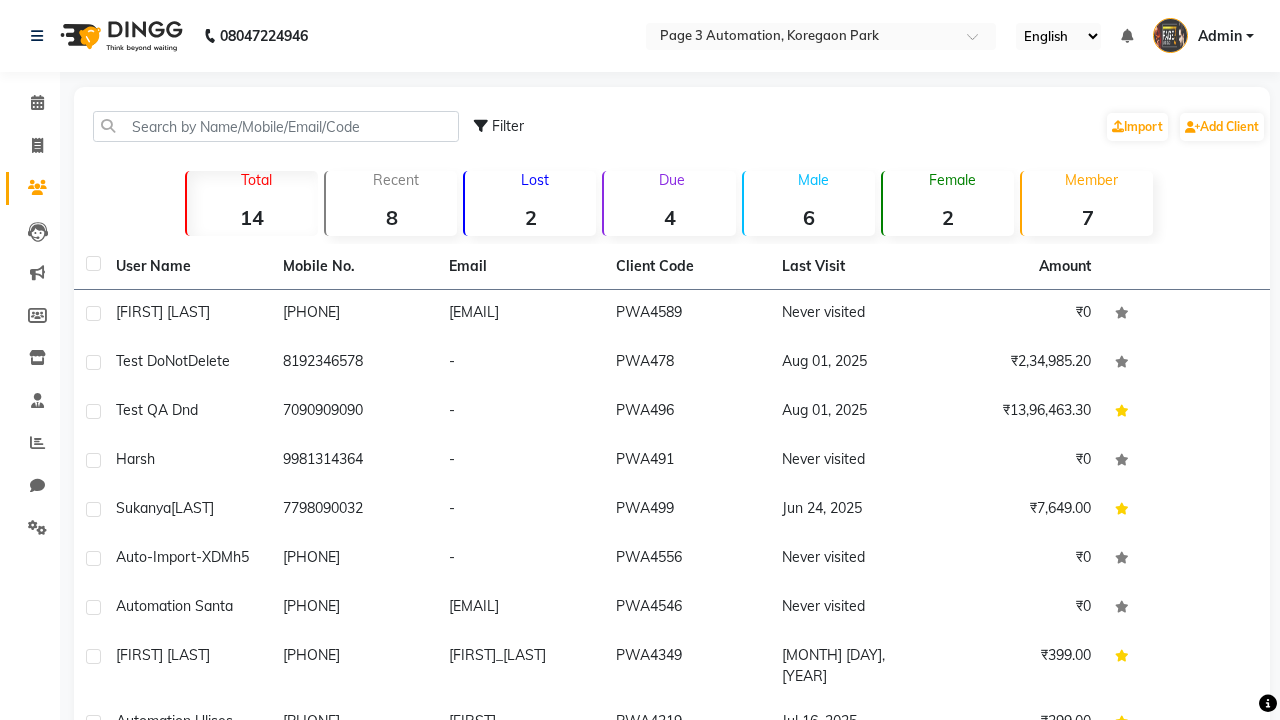 scroll, scrollTop: 0, scrollLeft: 0, axis: both 